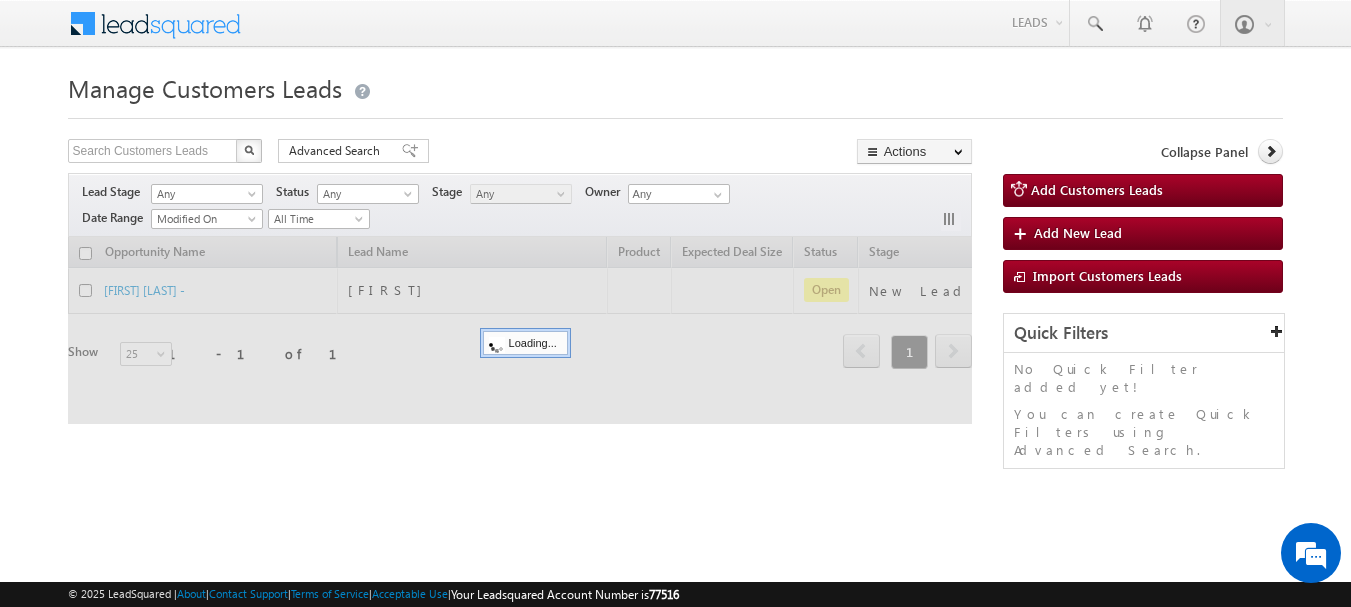 scroll, scrollTop: 0, scrollLeft: 0, axis: both 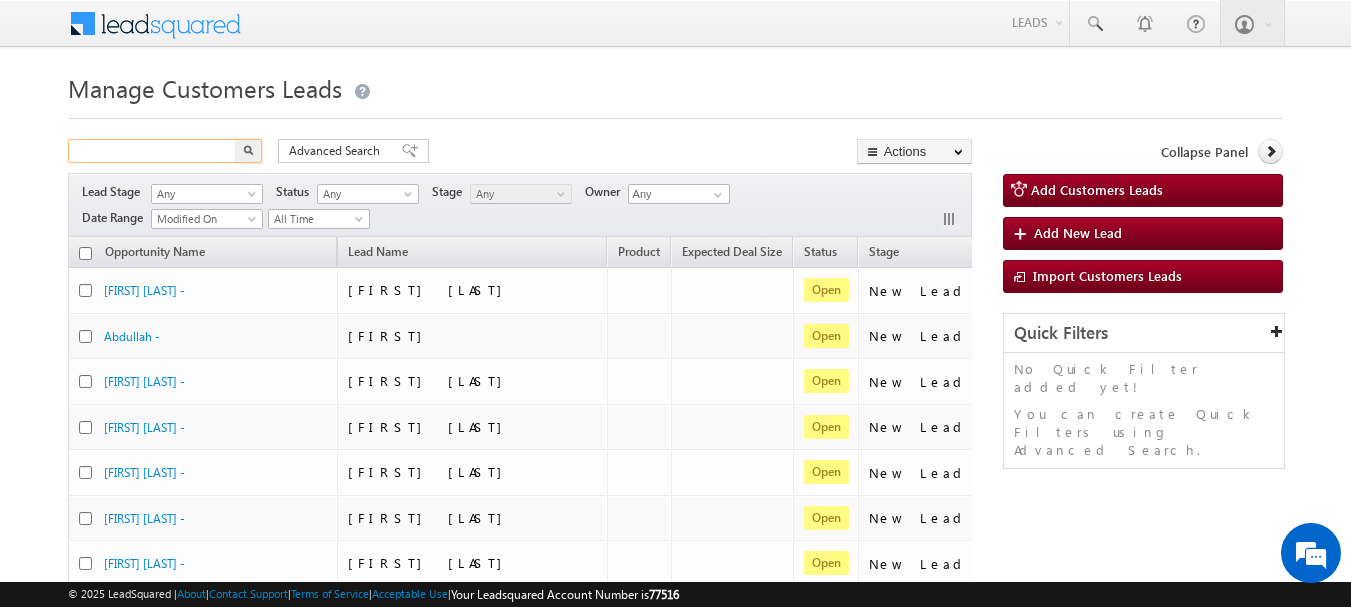 click at bounding box center (153, 151) 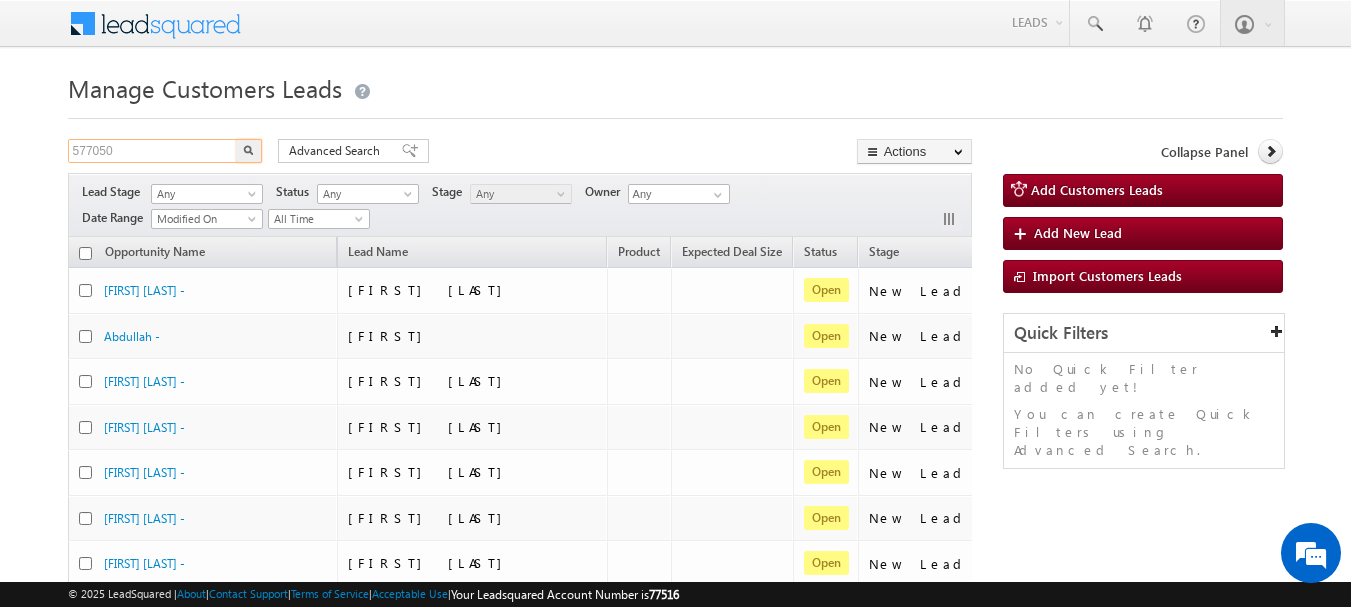 type on "577050" 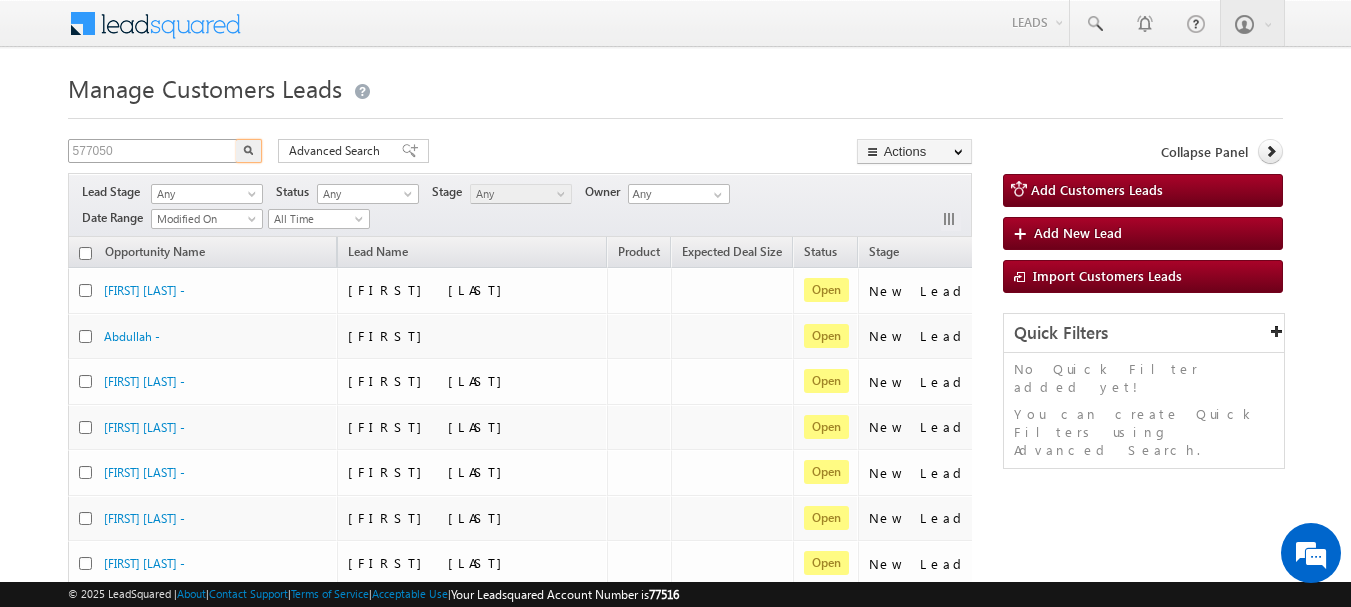 click at bounding box center (249, 151) 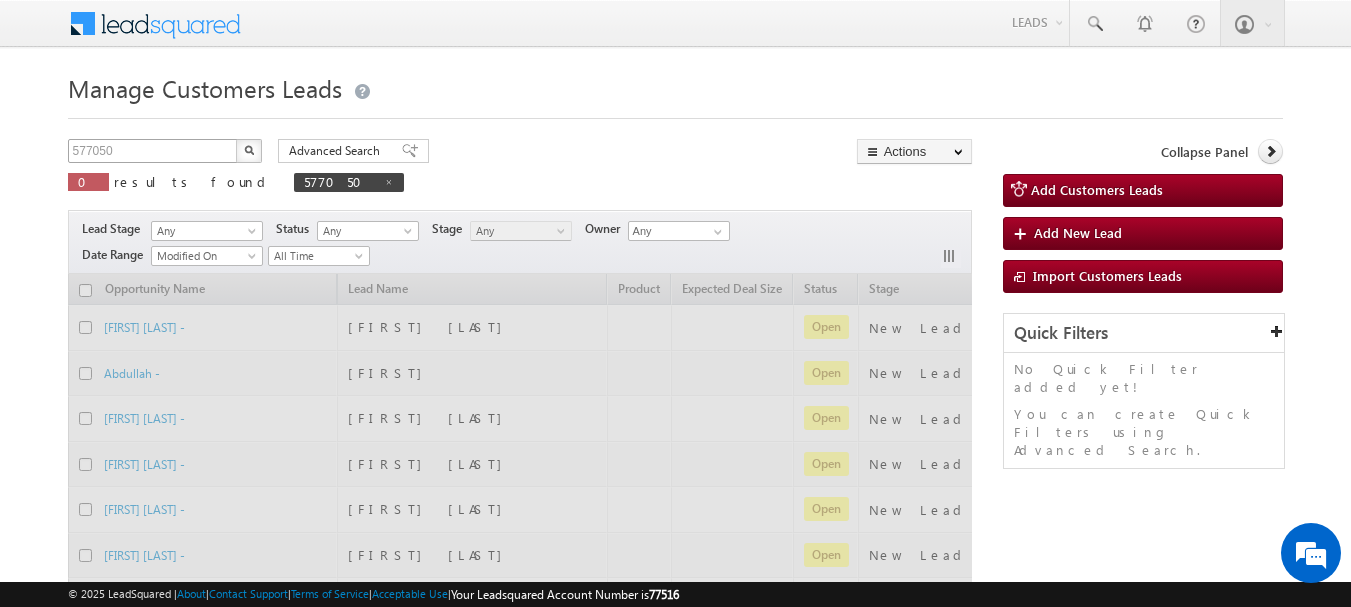 type 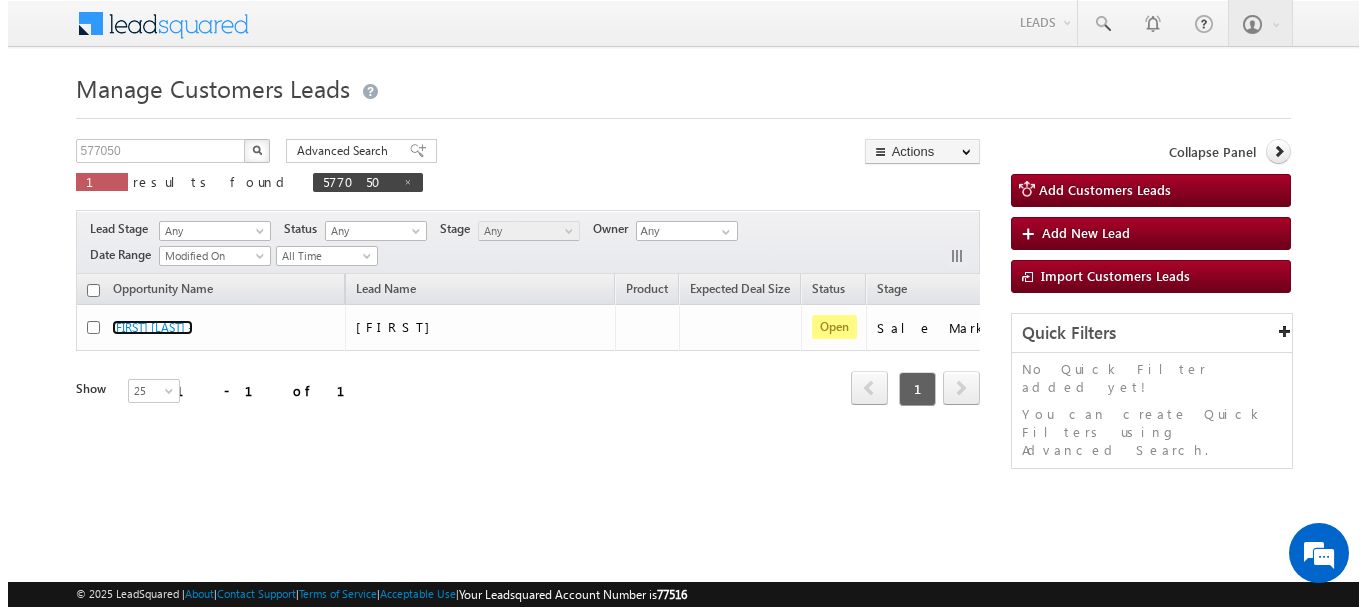 scroll, scrollTop: 0, scrollLeft: 165, axis: horizontal 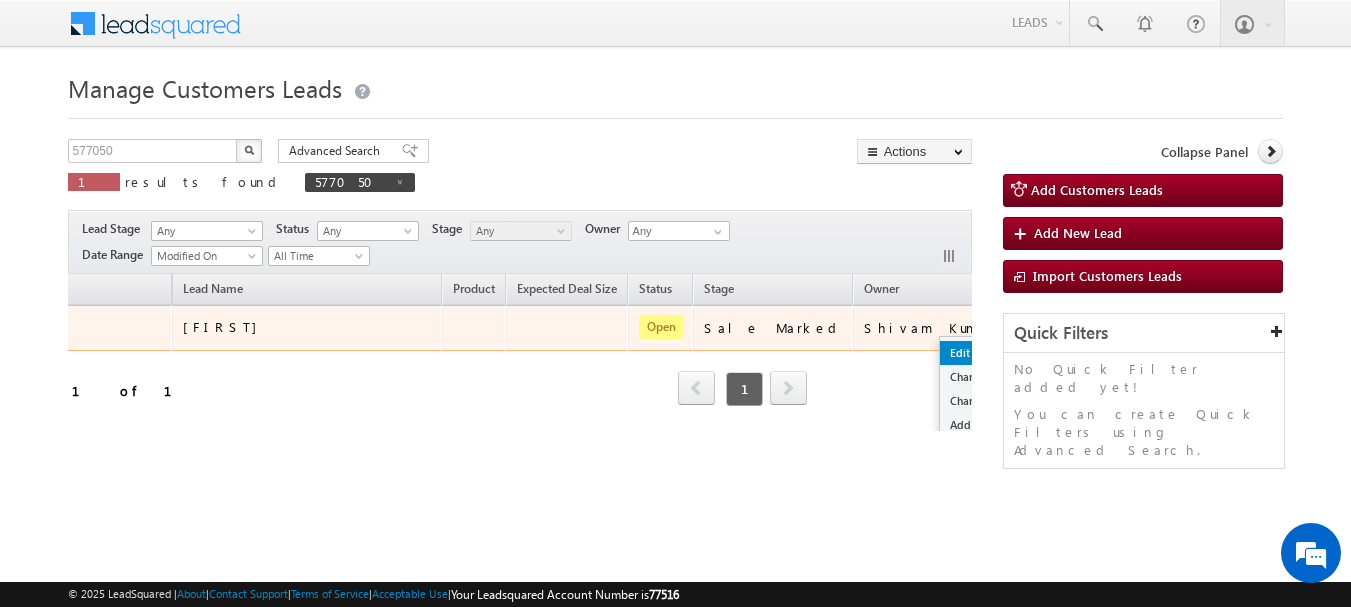 drag, startPoint x: 916, startPoint y: 328, endPoint x: 889, endPoint y: 342, distance: 30.413813 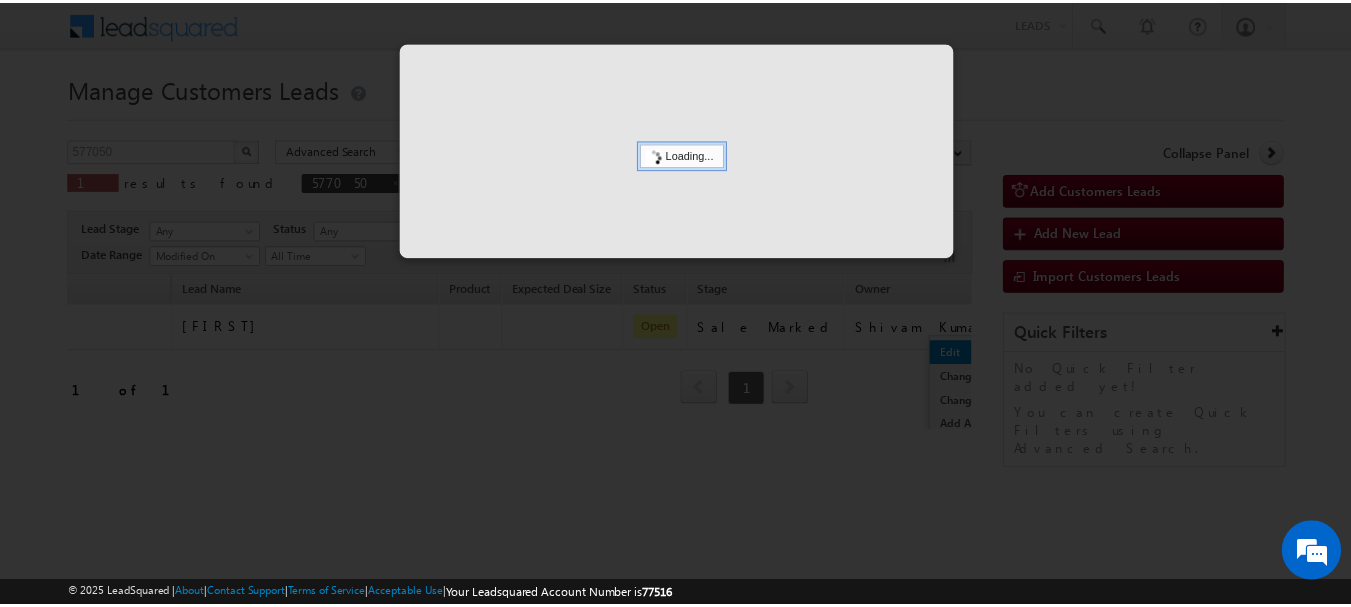 scroll, scrollTop: 0, scrollLeft: 156, axis: horizontal 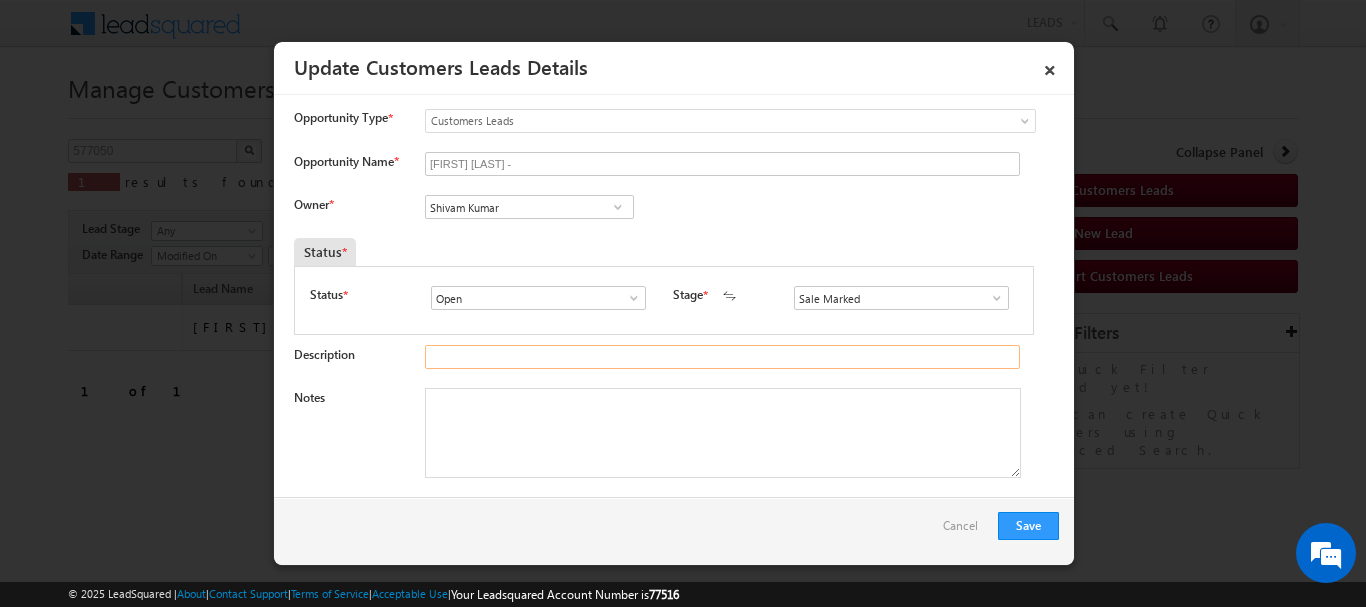 click on "Description" at bounding box center (722, 357) 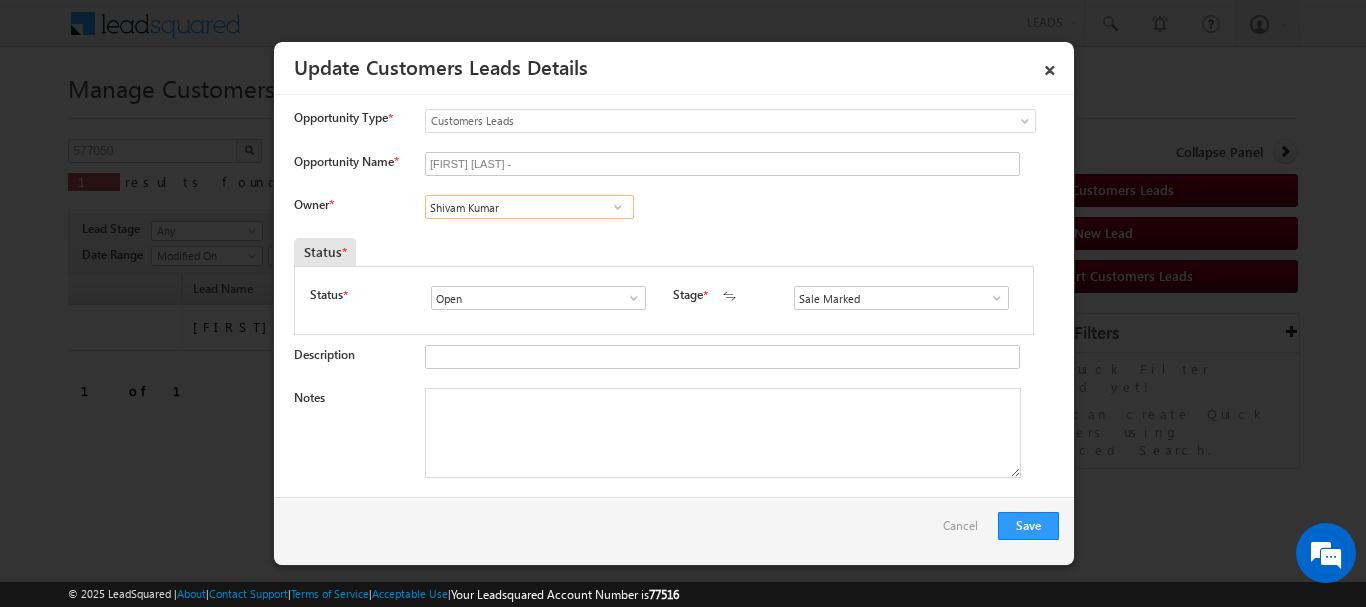 click on "Shivam Kumar" at bounding box center [529, 207] 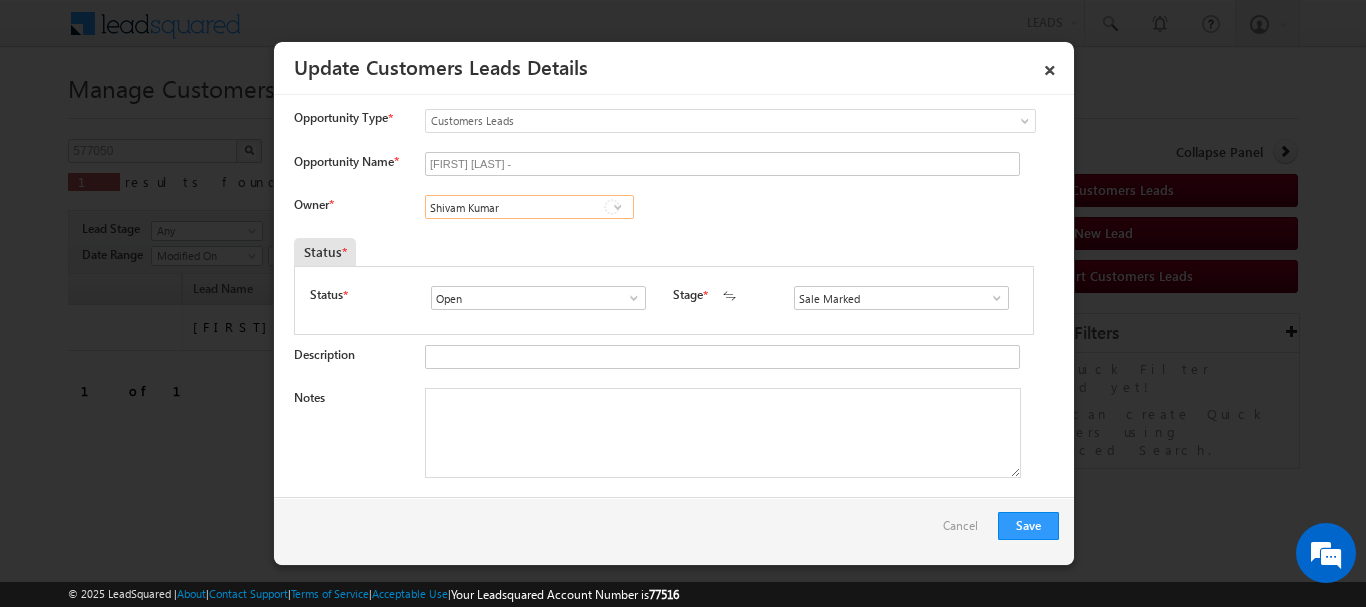paste on "[EMAIL]" 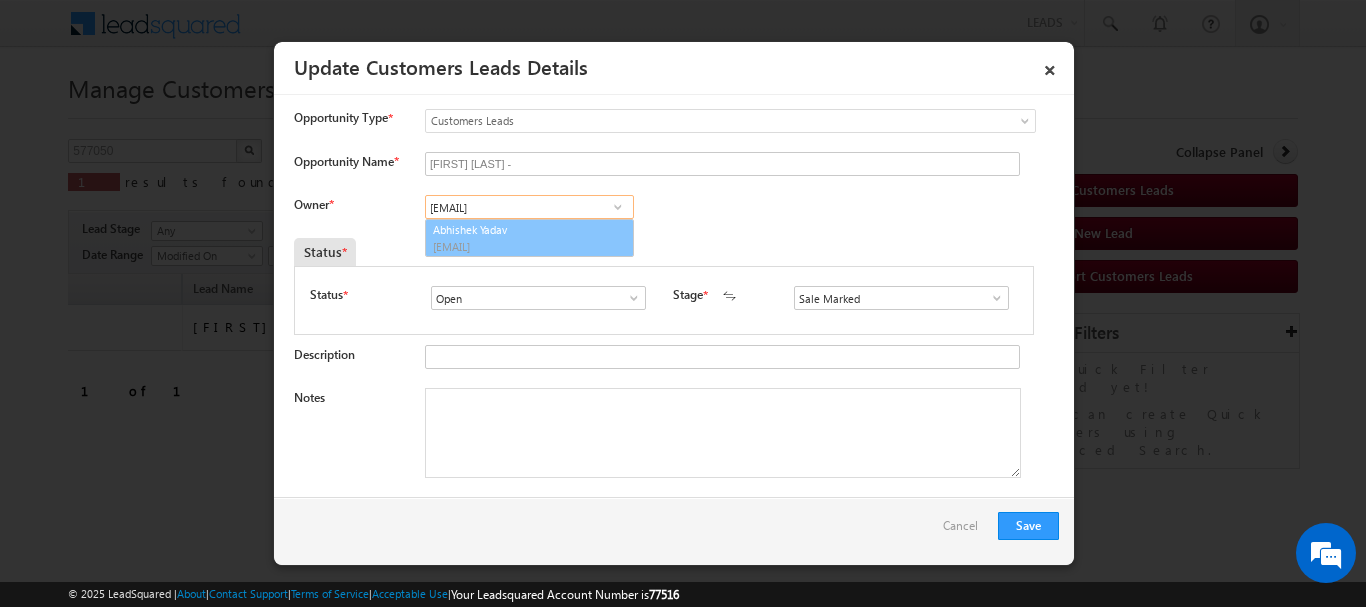 click on "[EMAIL]" at bounding box center (523, 246) 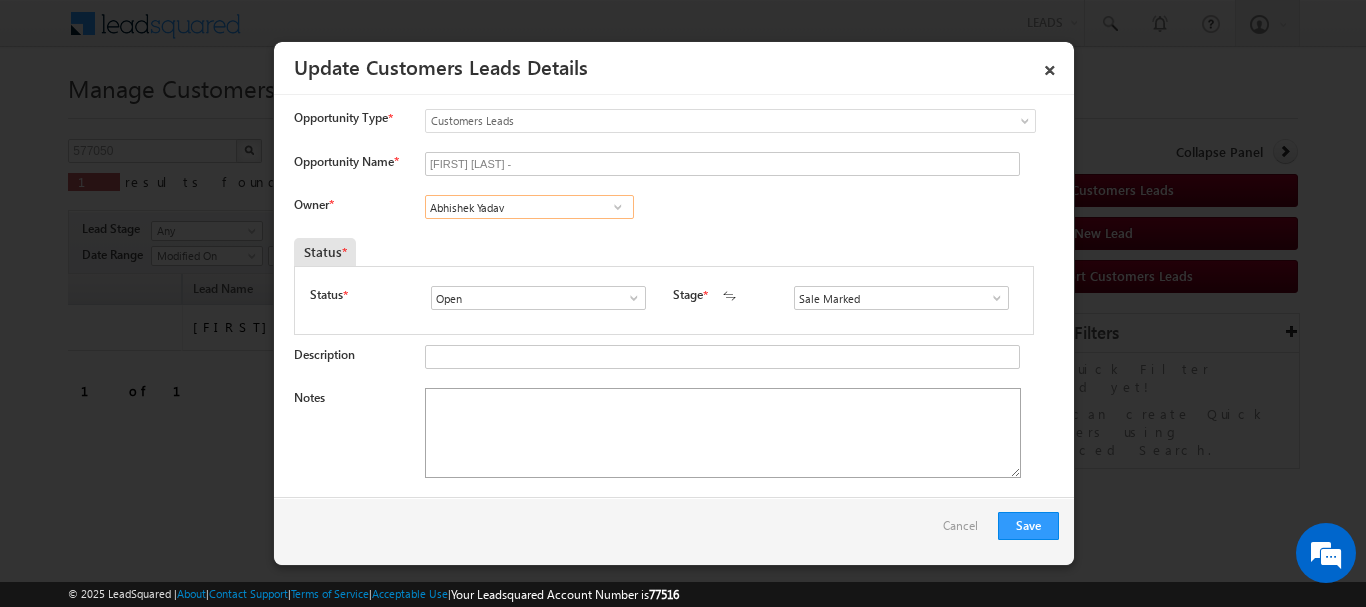 type on "Abhishek Yadav" 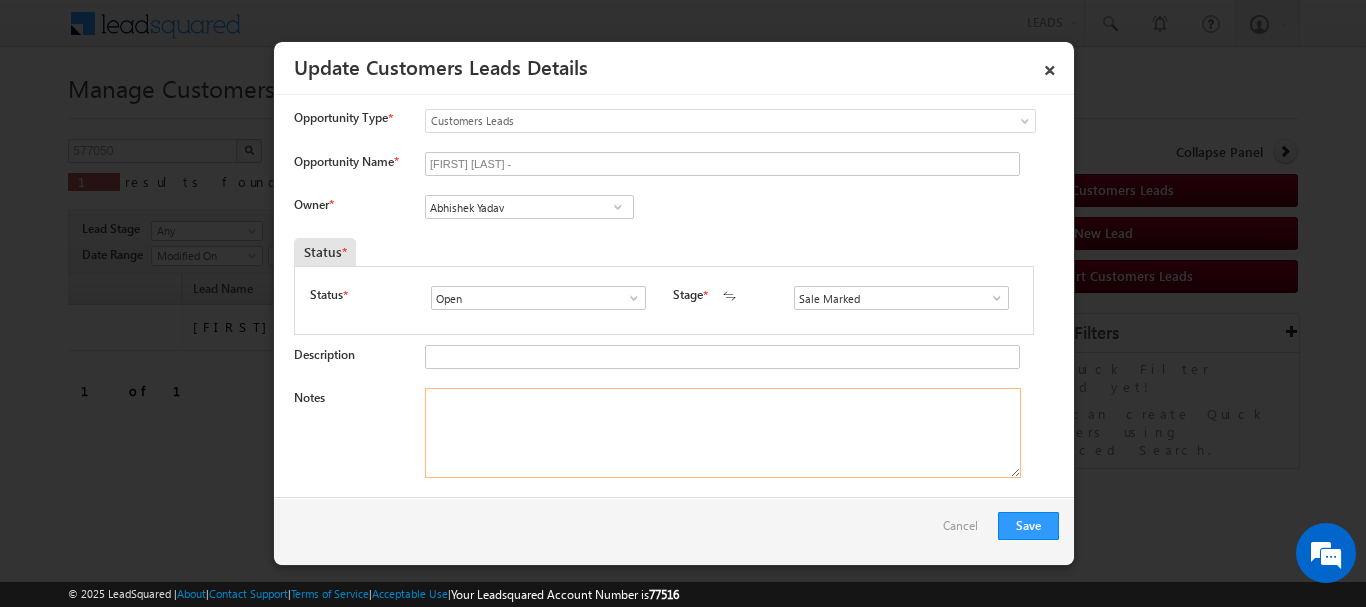 click on "Notes" at bounding box center (723, 433) 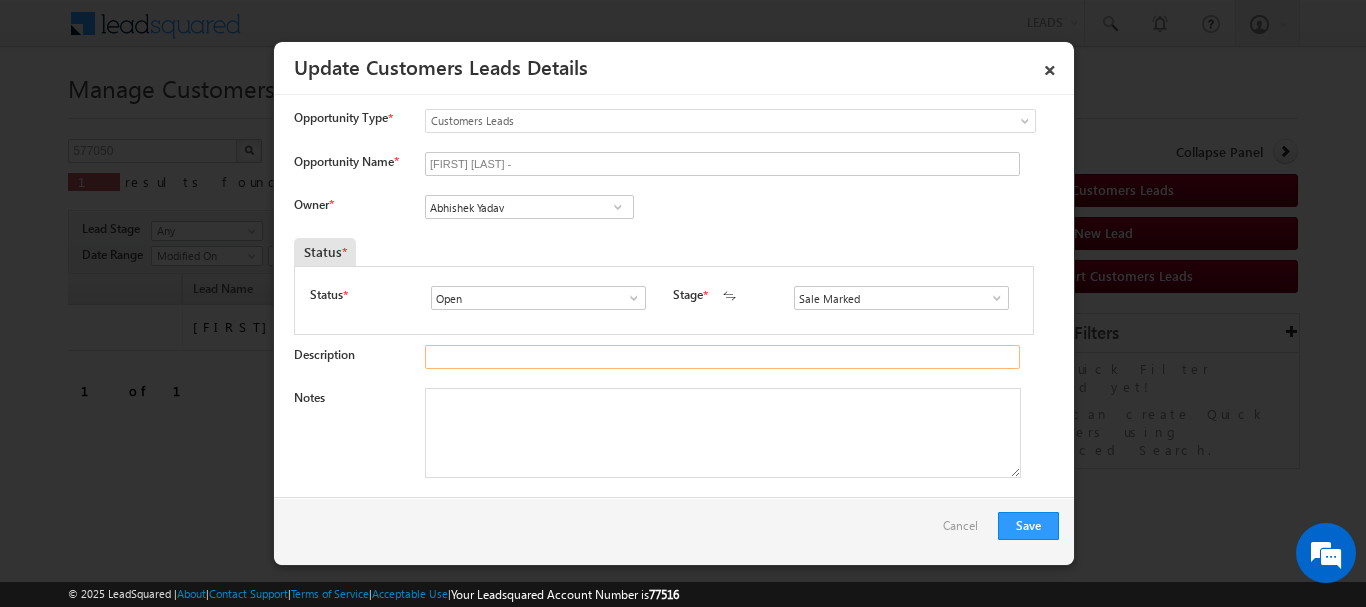 click on "Description" at bounding box center (722, 357) 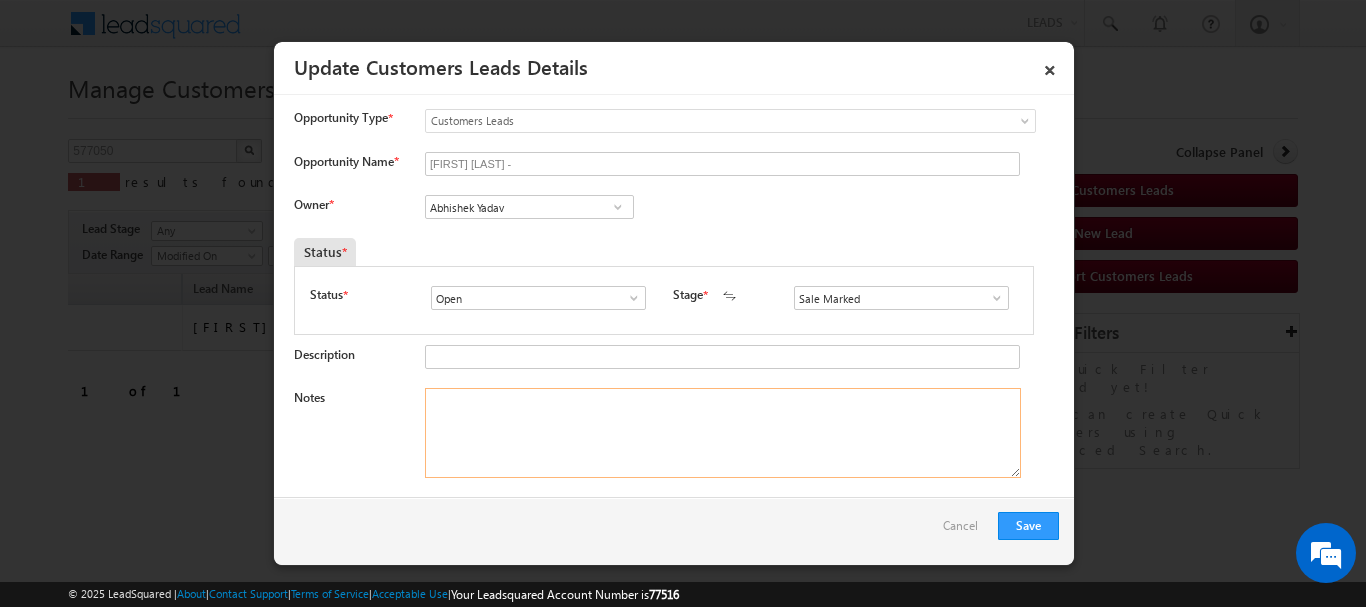 click on "Notes" at bounding box center (723, 433) 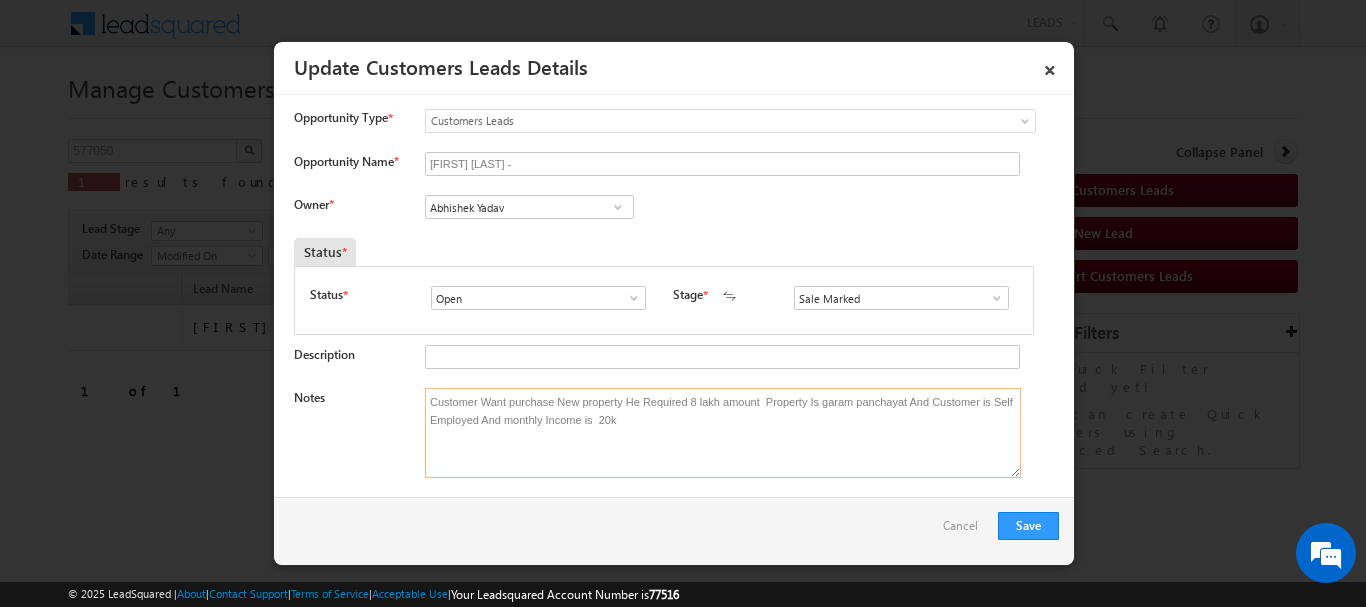 click on "Customer Want purchase New property He Required 8 lakh amount  Property Is garam panchayat And Customer is Self Employed And monthly Income is  20k" at bounding box center (723, 433) 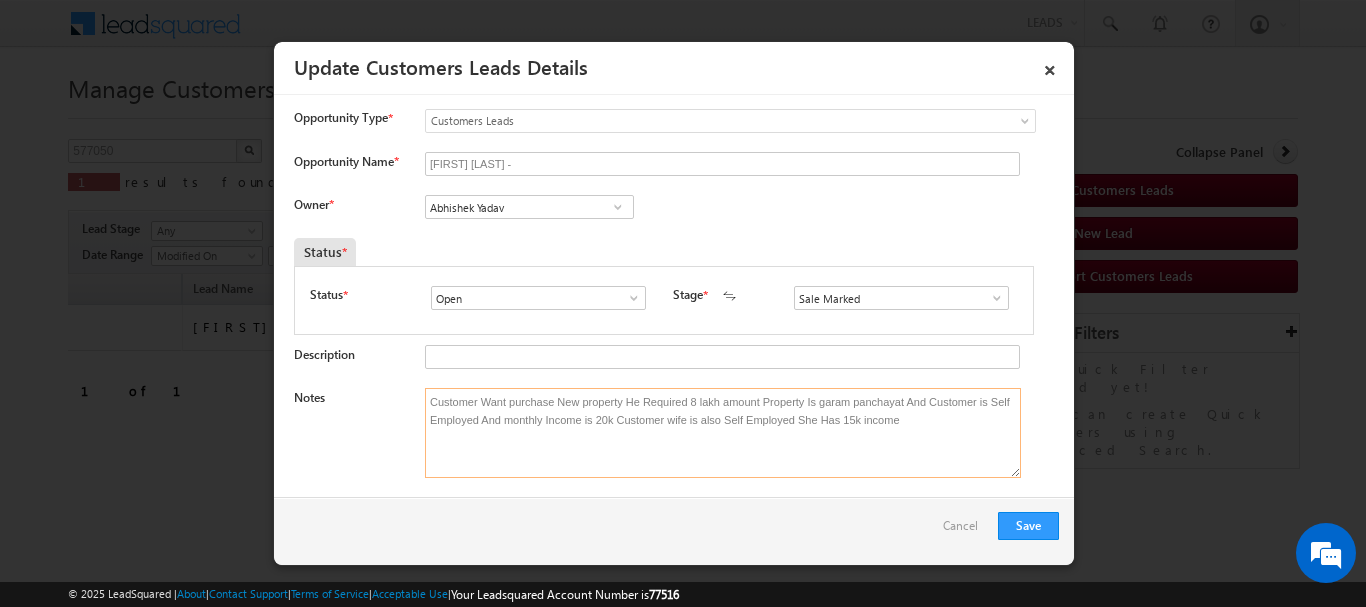 type on "Customer Want purchase New property He Required 8 lakh amount Property Is garam panchayat And Customer is Self Employed And monthly Income is 20k Customer wife is also Self Employed She Has 15k income" 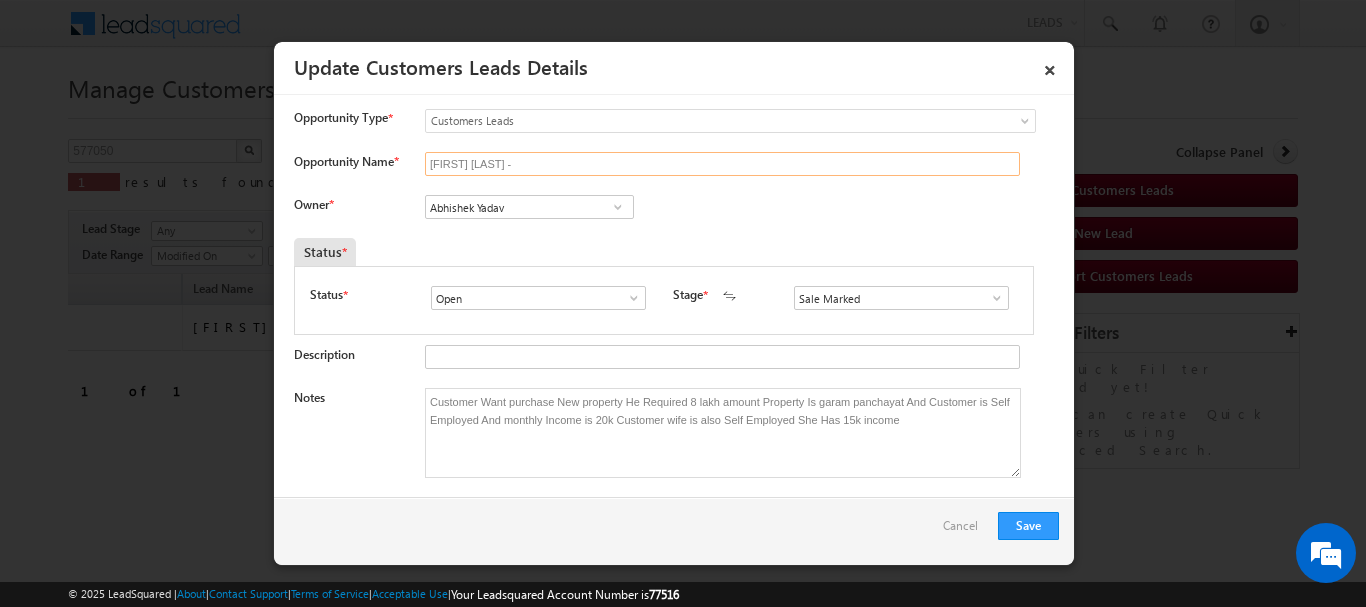 click on "[FIRST] [LAST] -" at bounding box center [722, 164] 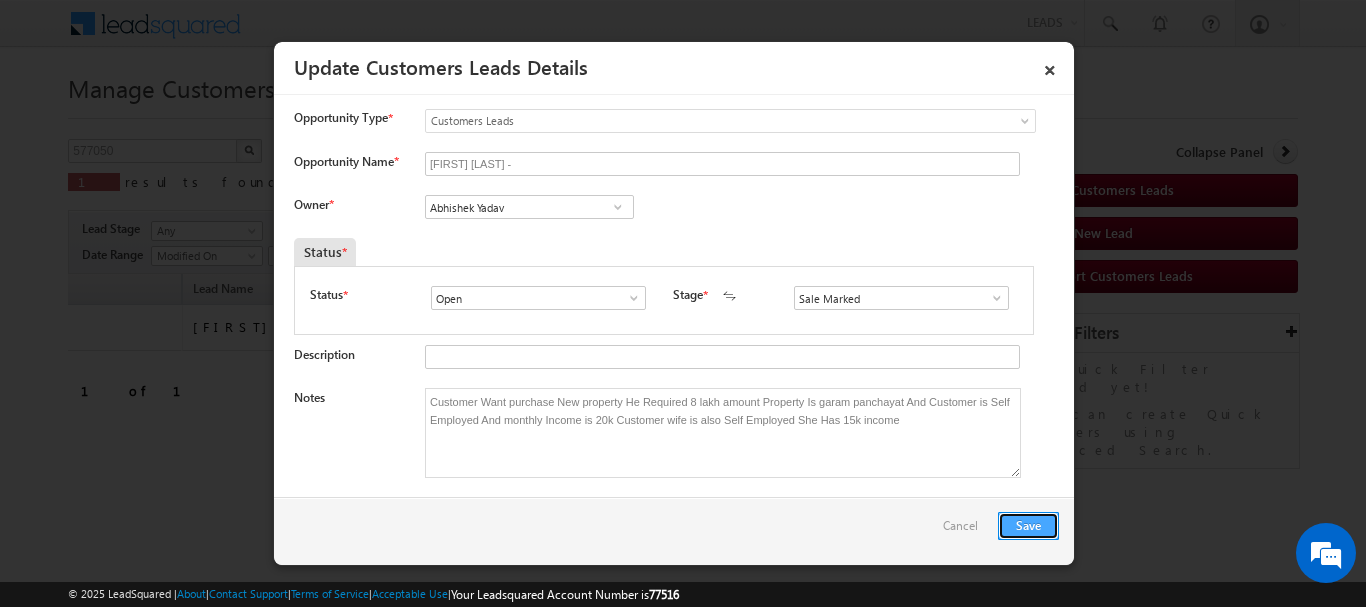 click on "Save" at bounding box center (1028, 526) 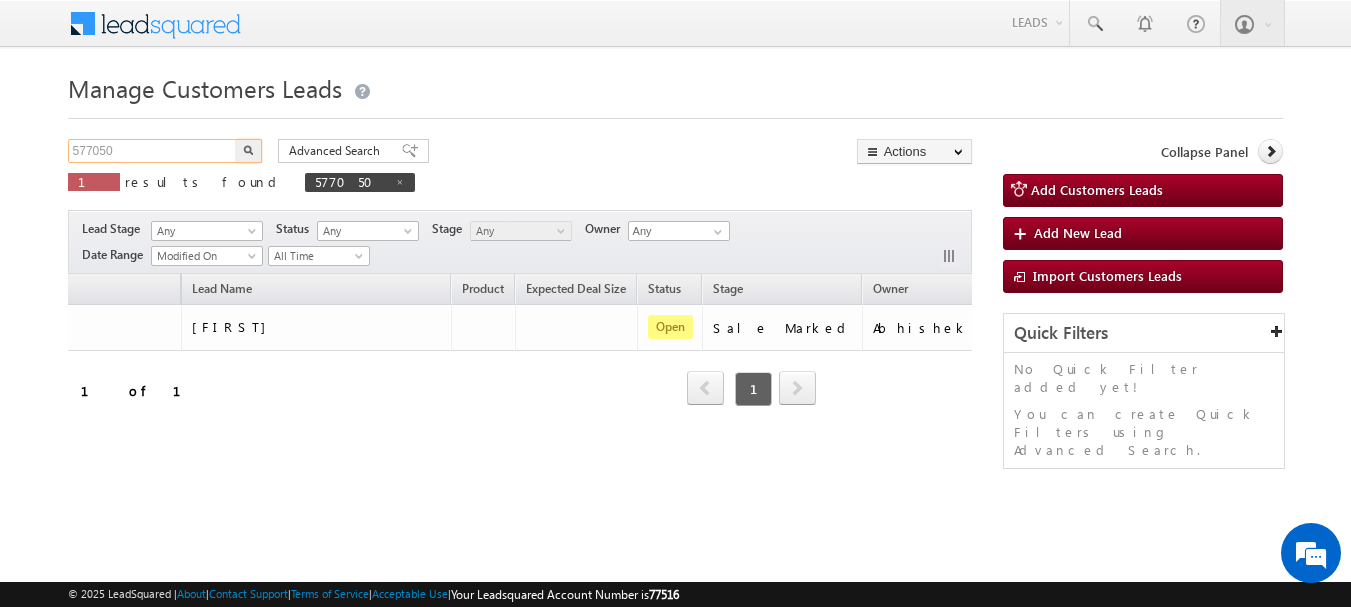 click on "577050" at bounding box center (153, 151) 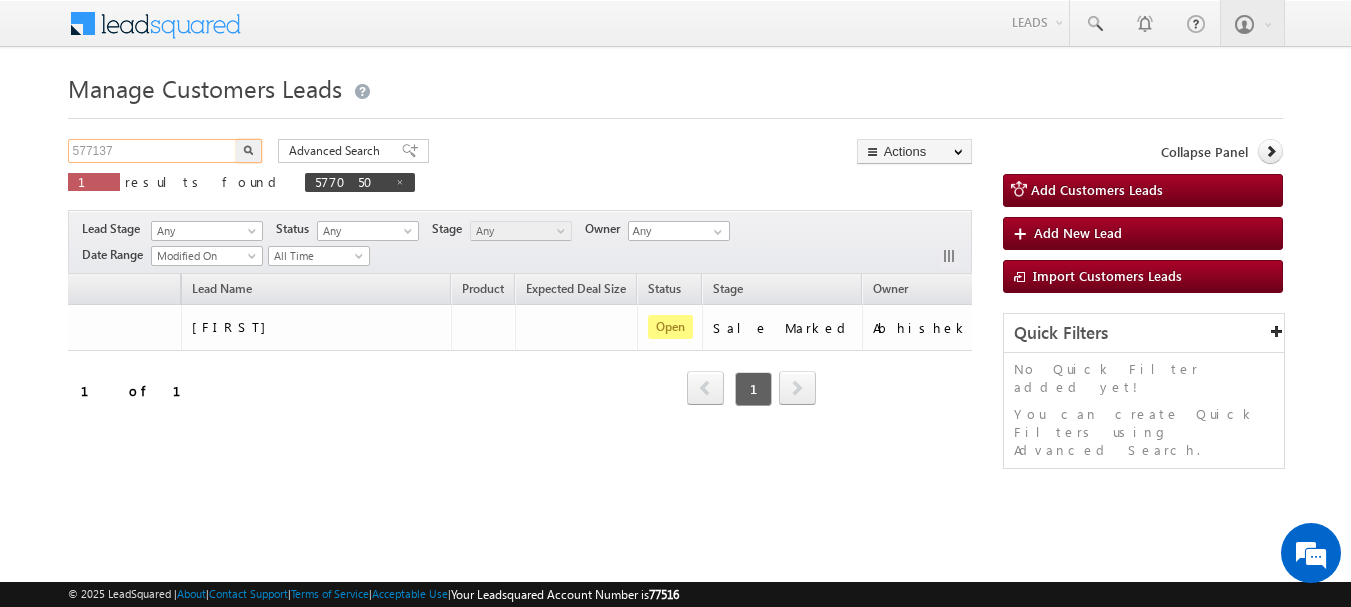type on "577137" 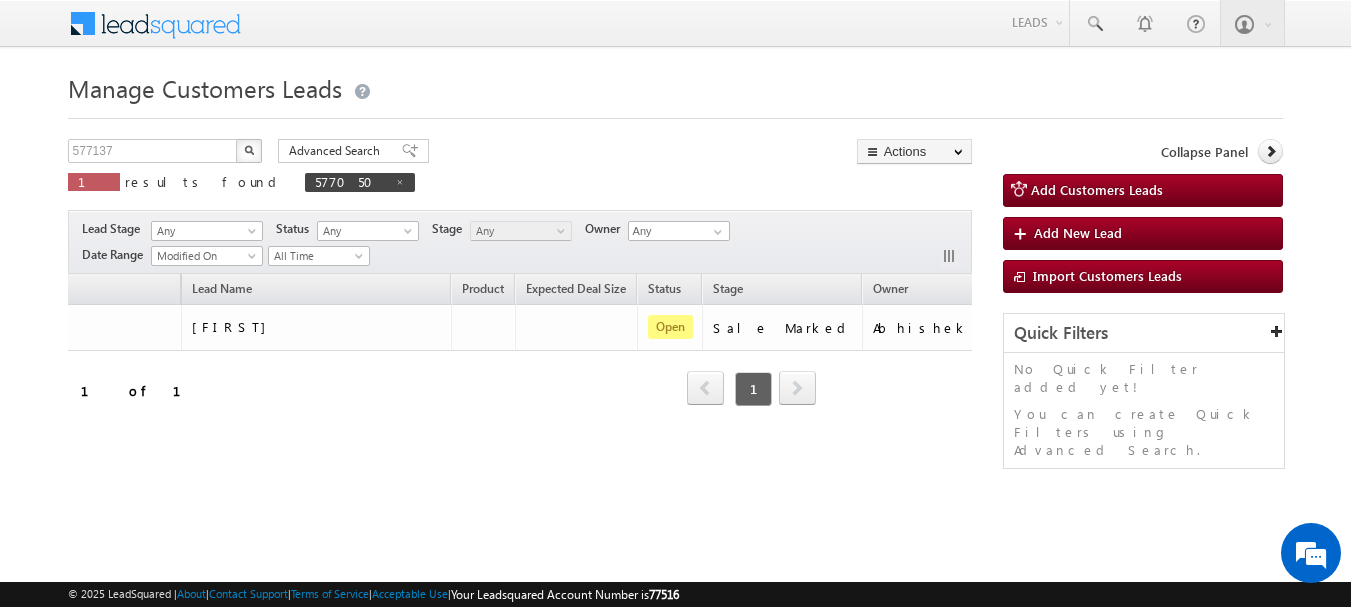 click at bounding box center [249, 150] 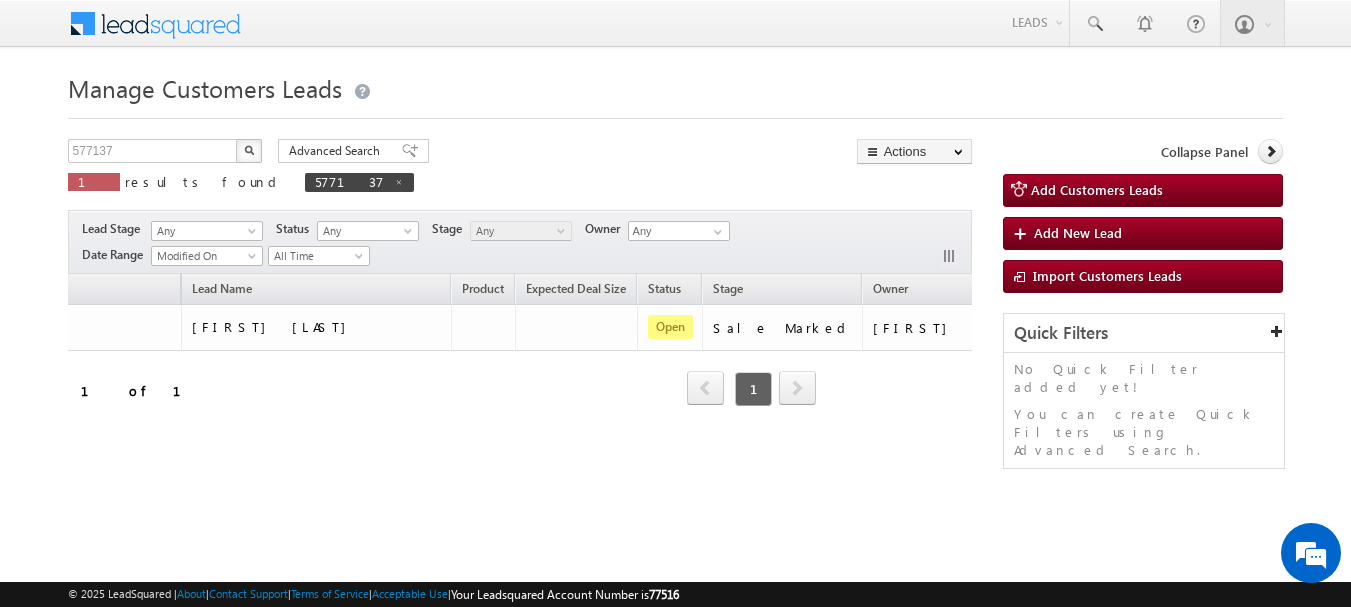 drag, startPoint x: 239, startPoint y: 327, endPoint x: 167, endPoint y: 396, distance: 99.724625 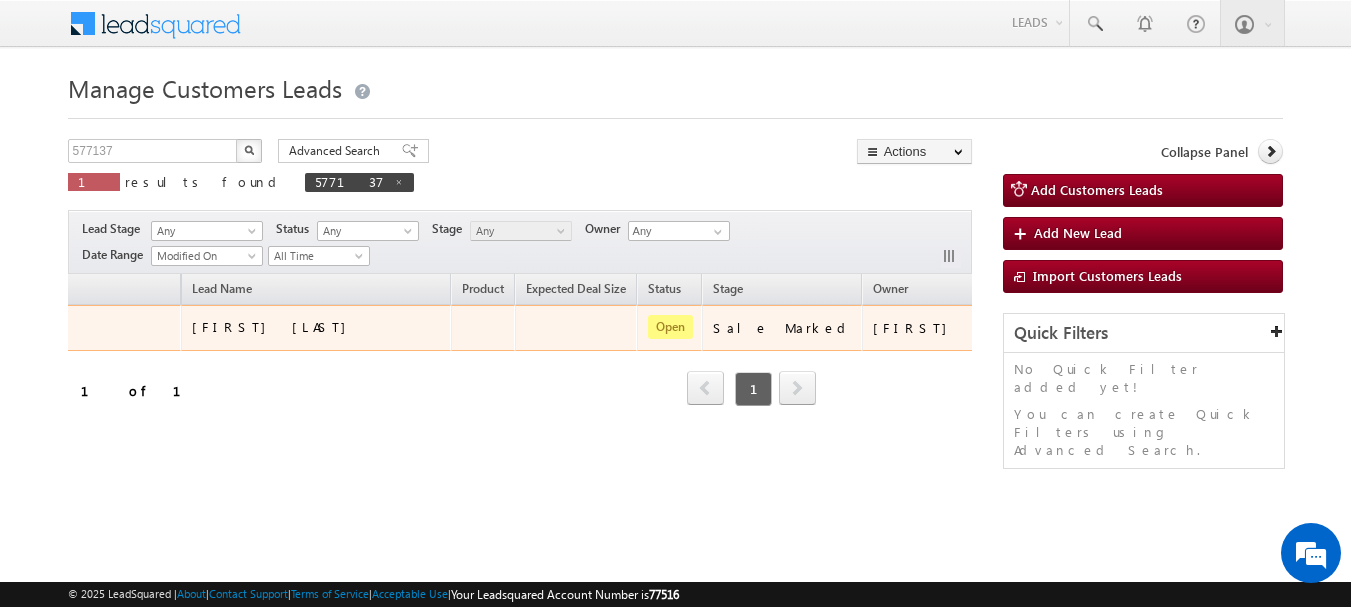 click on "[FIRST] [LAST]" at bounding box center (274, 326) 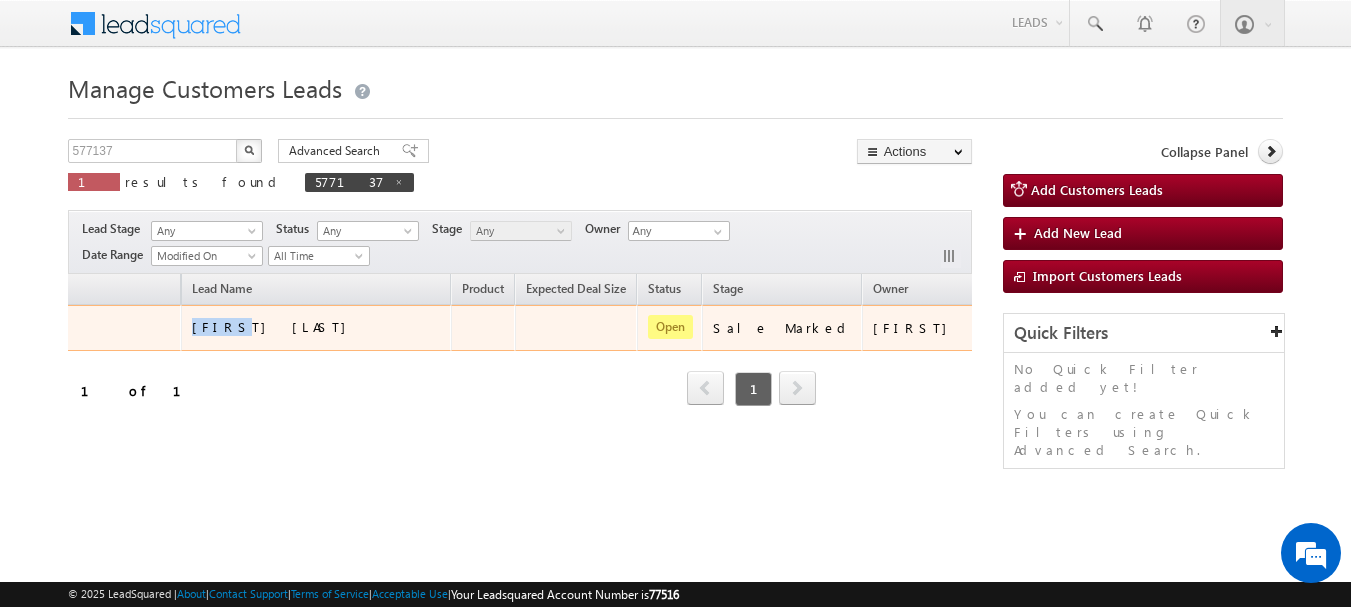 click on "[FIRST] [LAST]" at bounding box center [274, 326] 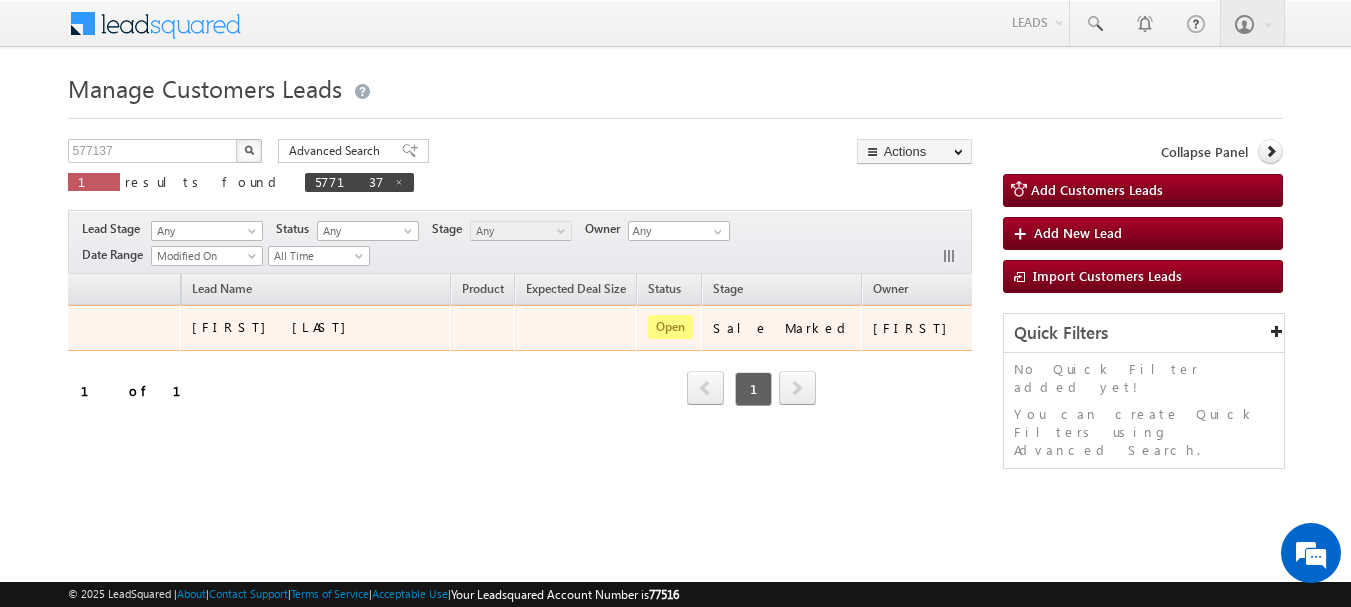 click on "[FIRST] [LAST]" at bounding box center (274, 326) 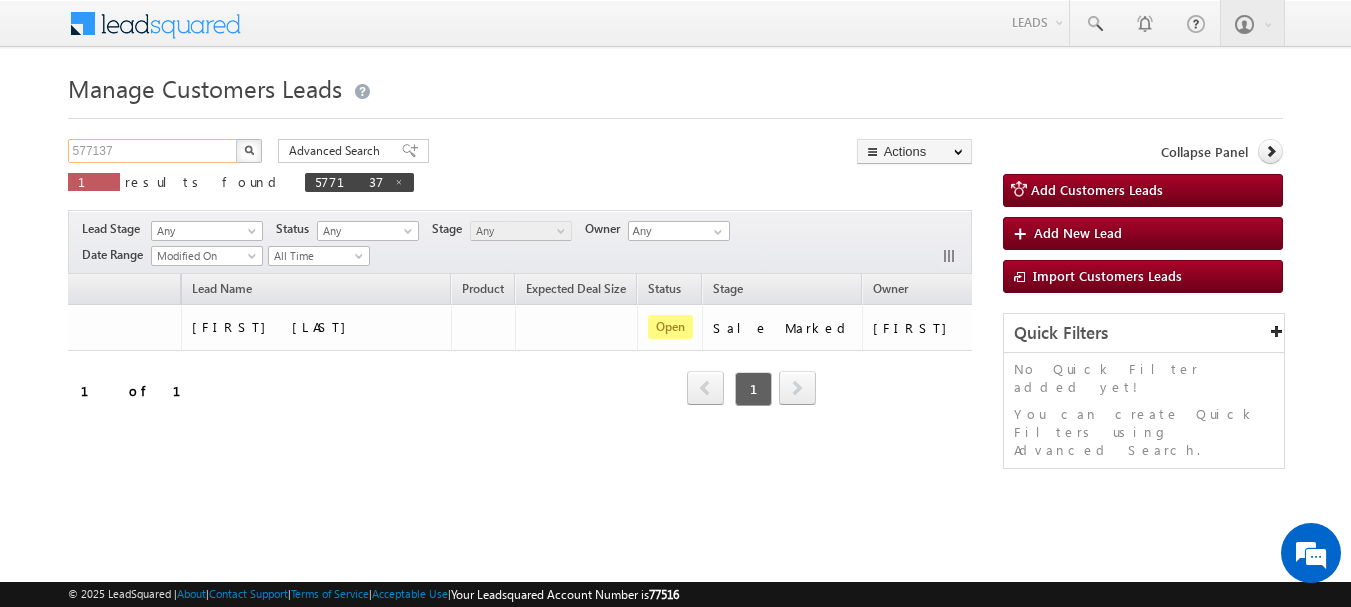 click on "577137" at bounding box center (153, 151) 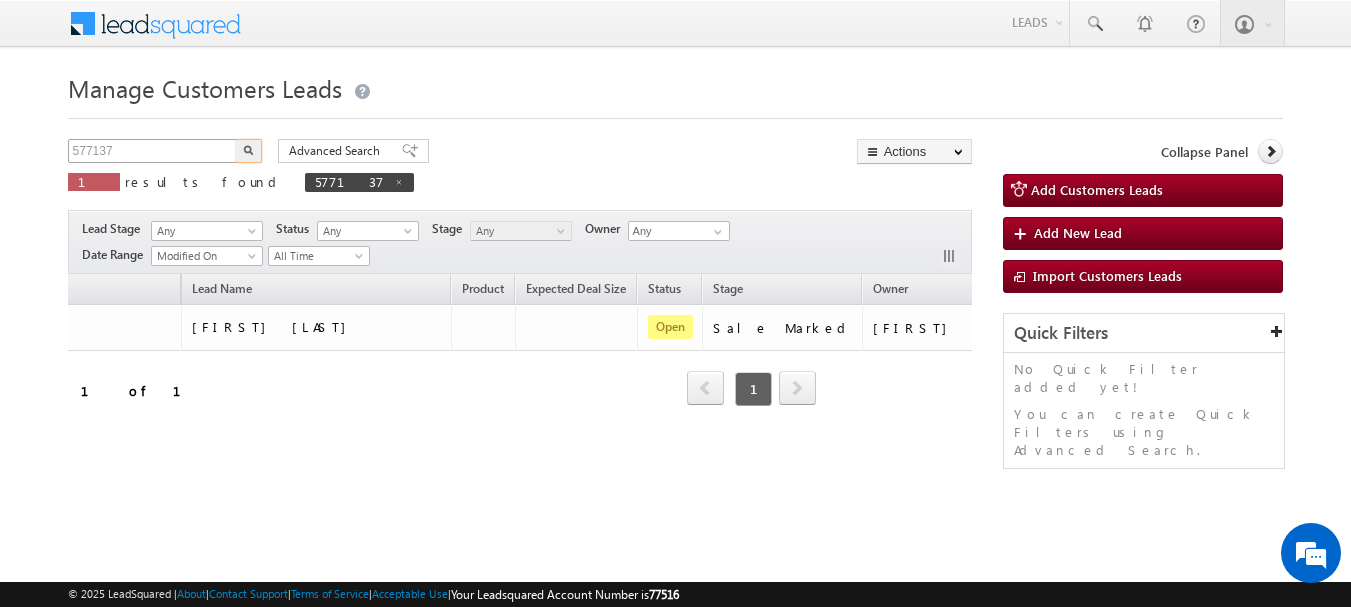 click at bounding box center (249, 151) 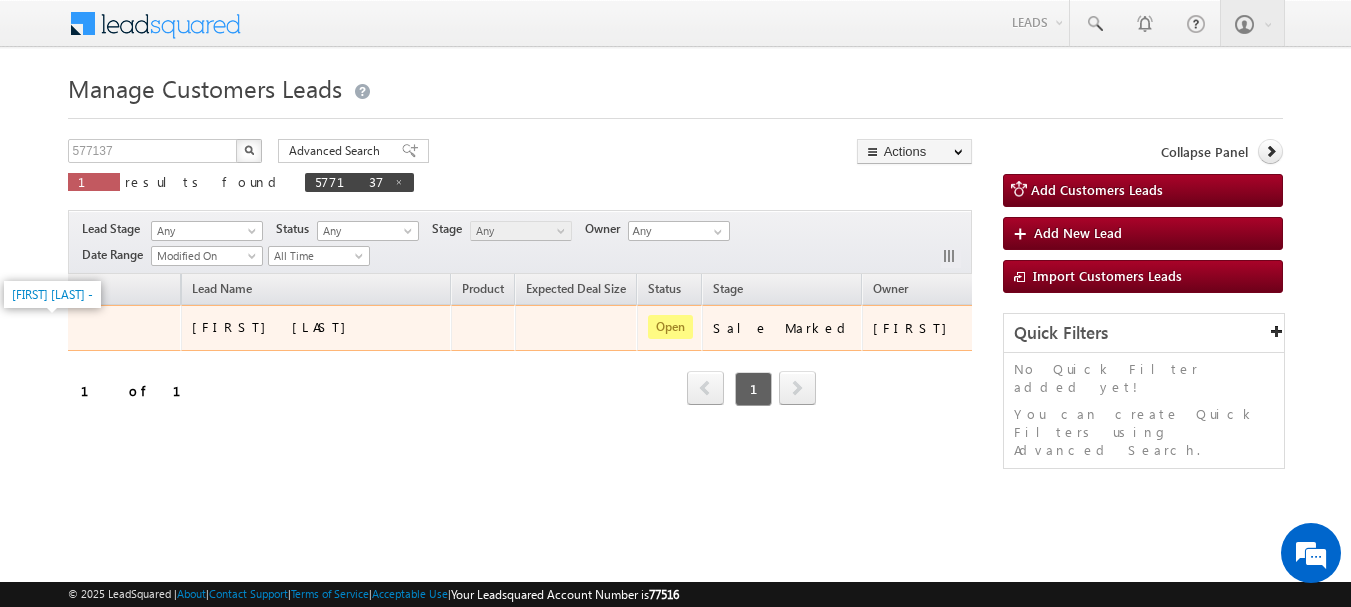 click on "[FIRST] [LAST]  -" at bounding box center [48, 327] 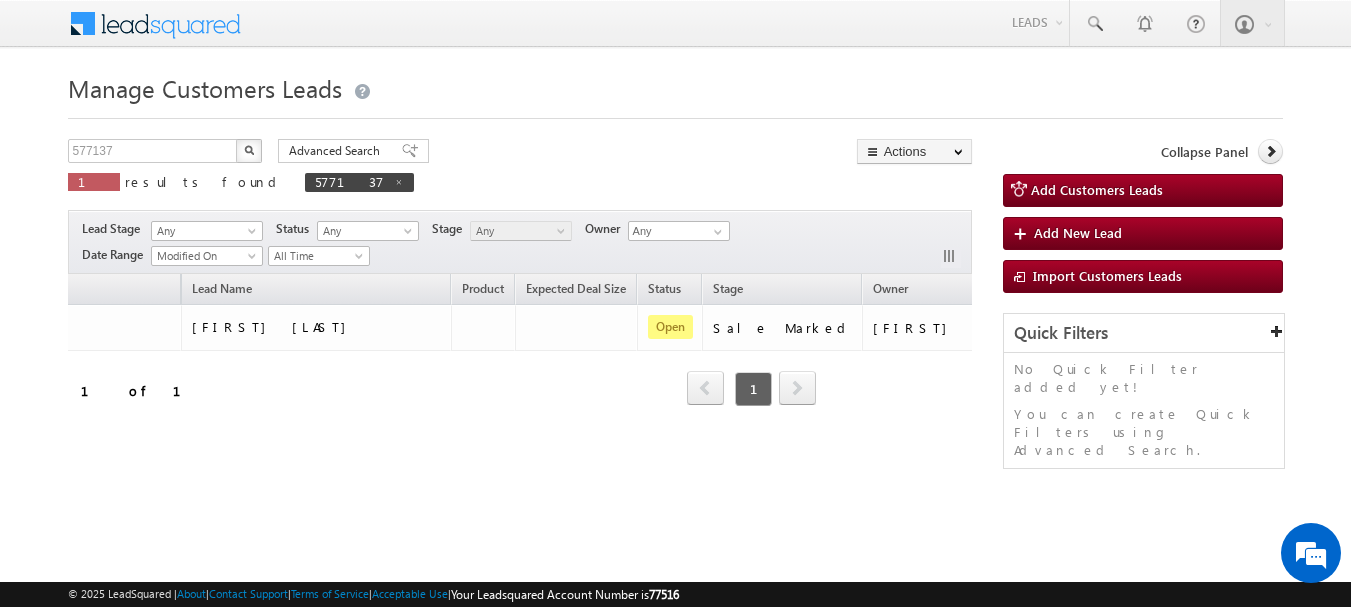 scroll, scrollTop: 0, scrollLeft: 0, axis: both 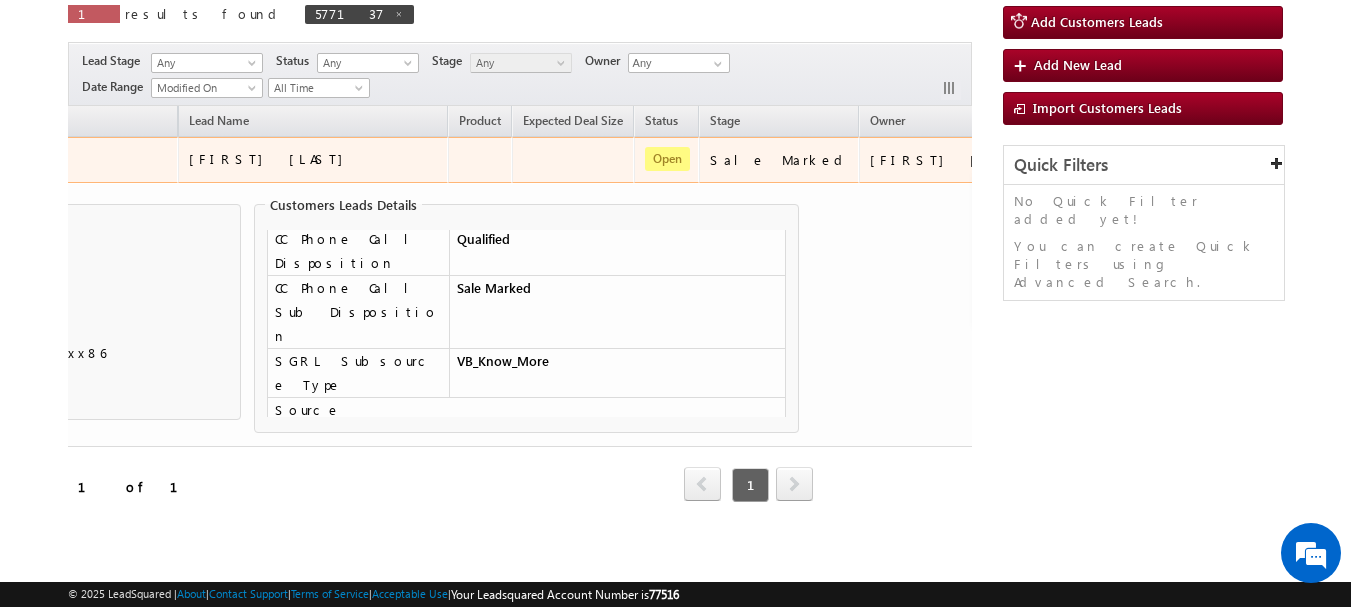 click at bounding box center [1070, 159] 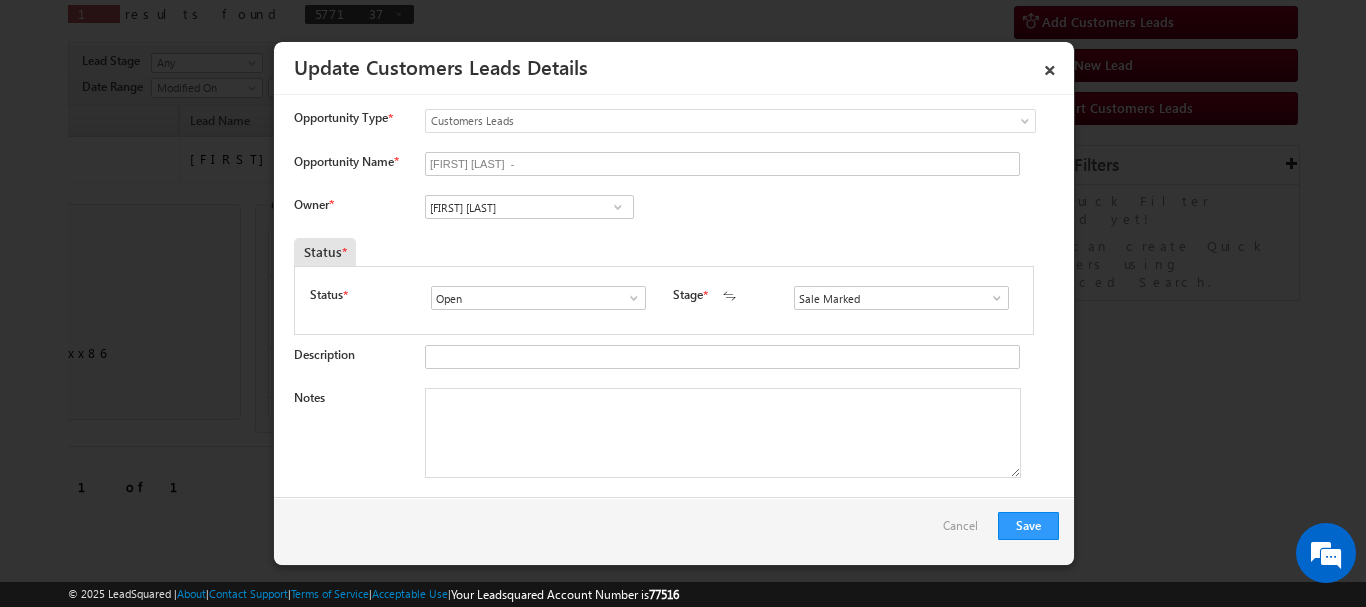 scroll, scrollTop: 0, scrollLeft: 150, axis: horizontal 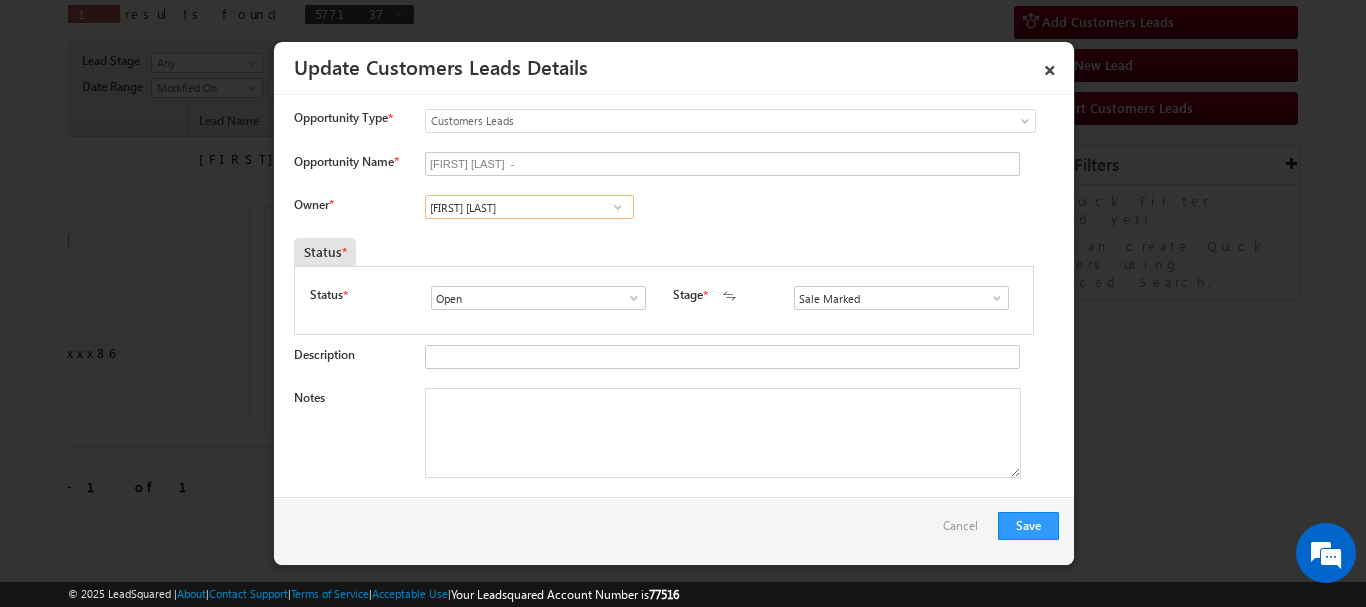 click on "[FIRST] [LAST]" at bounding box center (529, 207) 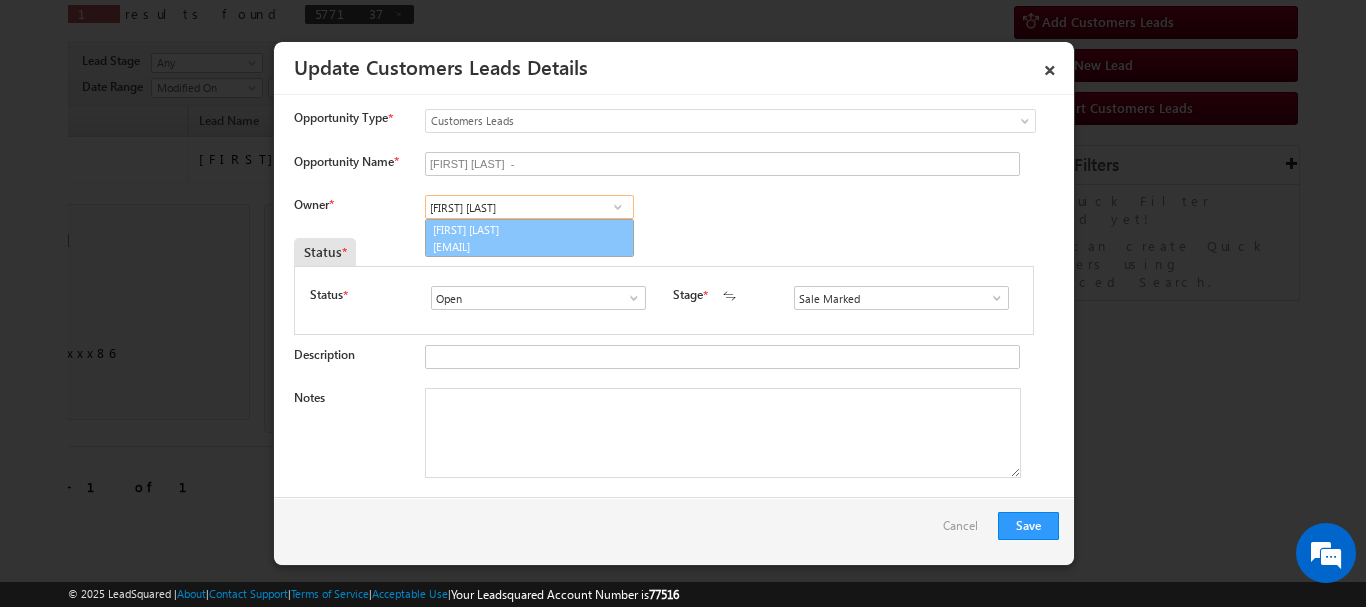 click on "[FIRST] [LAST]   [EMAIL]" at bounding box center (529, 238) 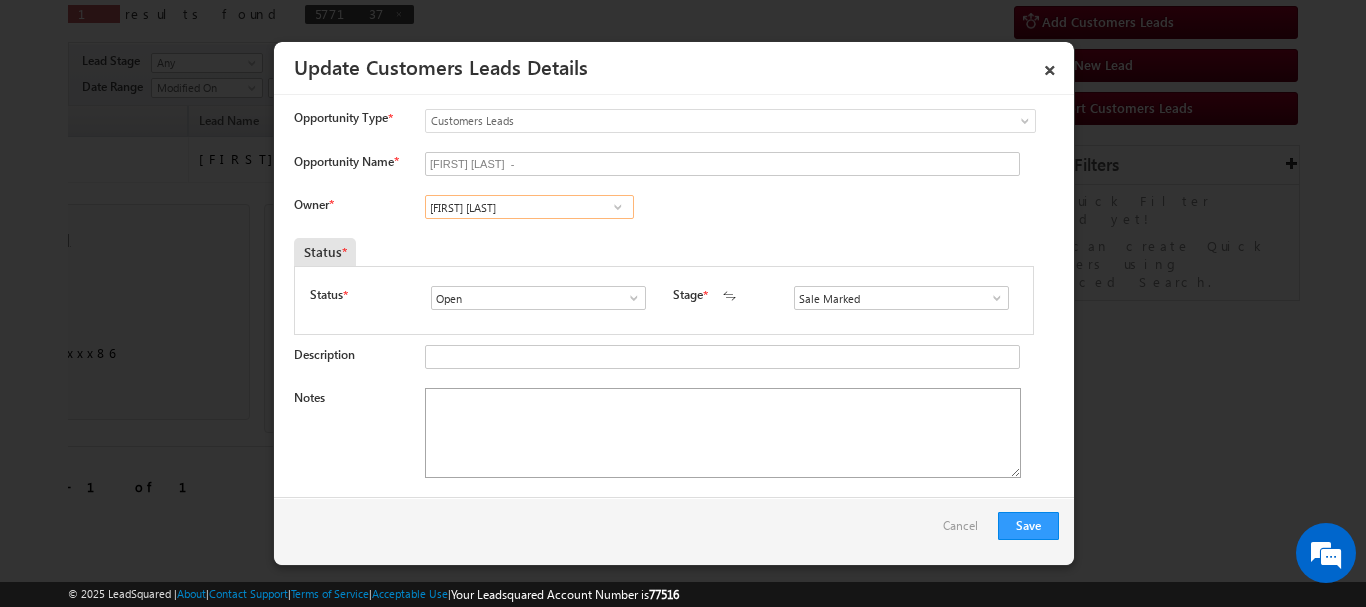 type on "[FIRST] [LAST]" 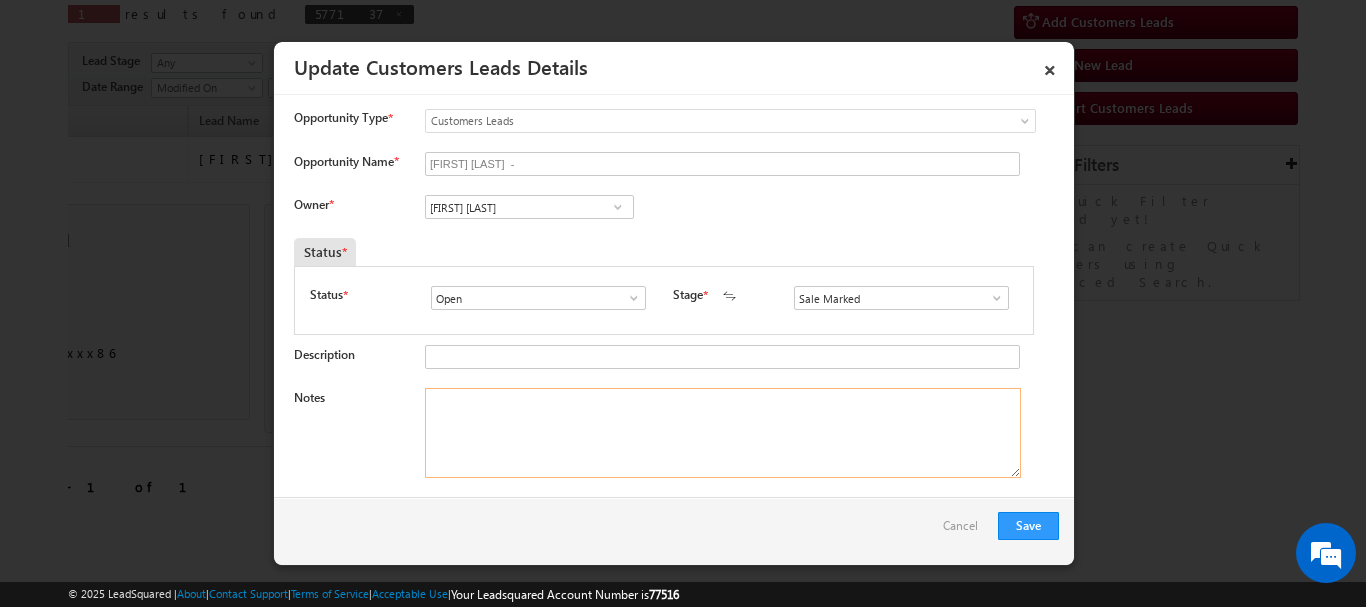click on "Notes" at bounding box center [723, 433] 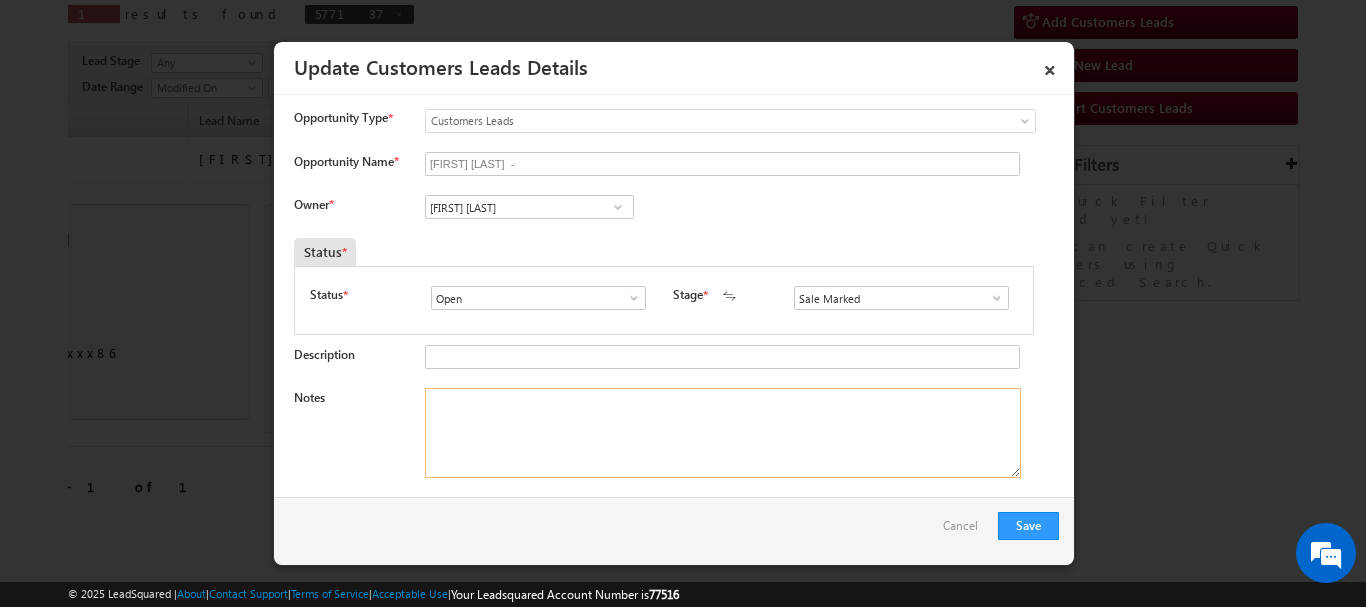 click on "Notes" at bounding box center (723, 433) 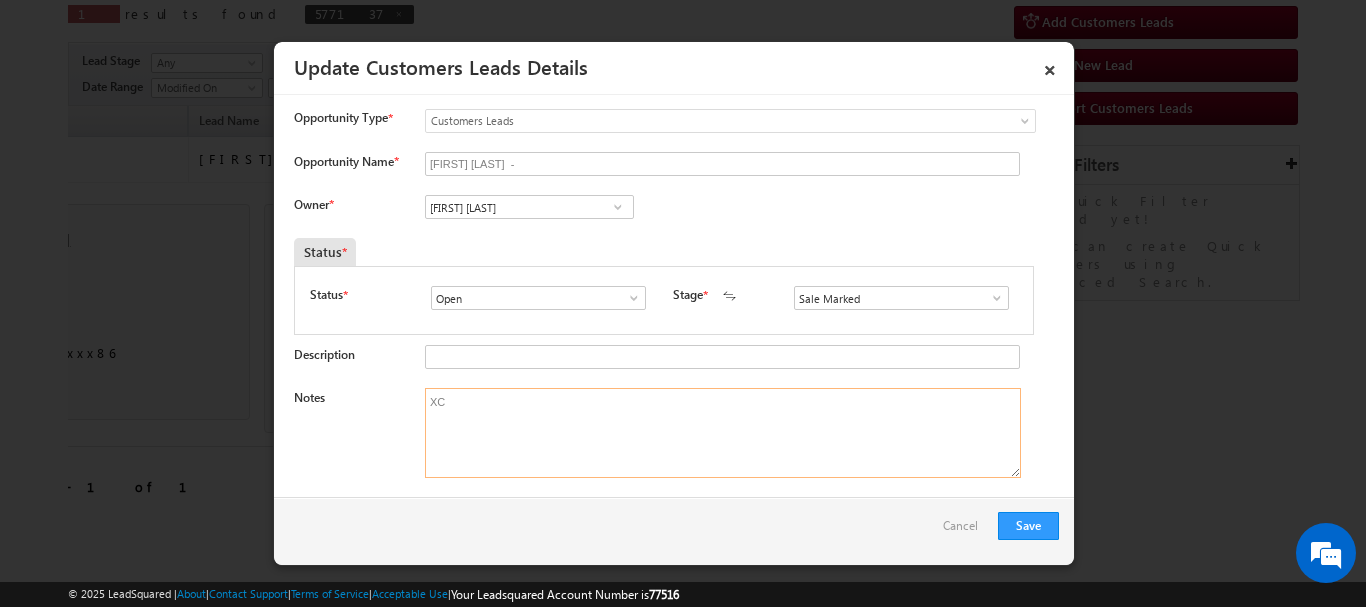 type on "X" 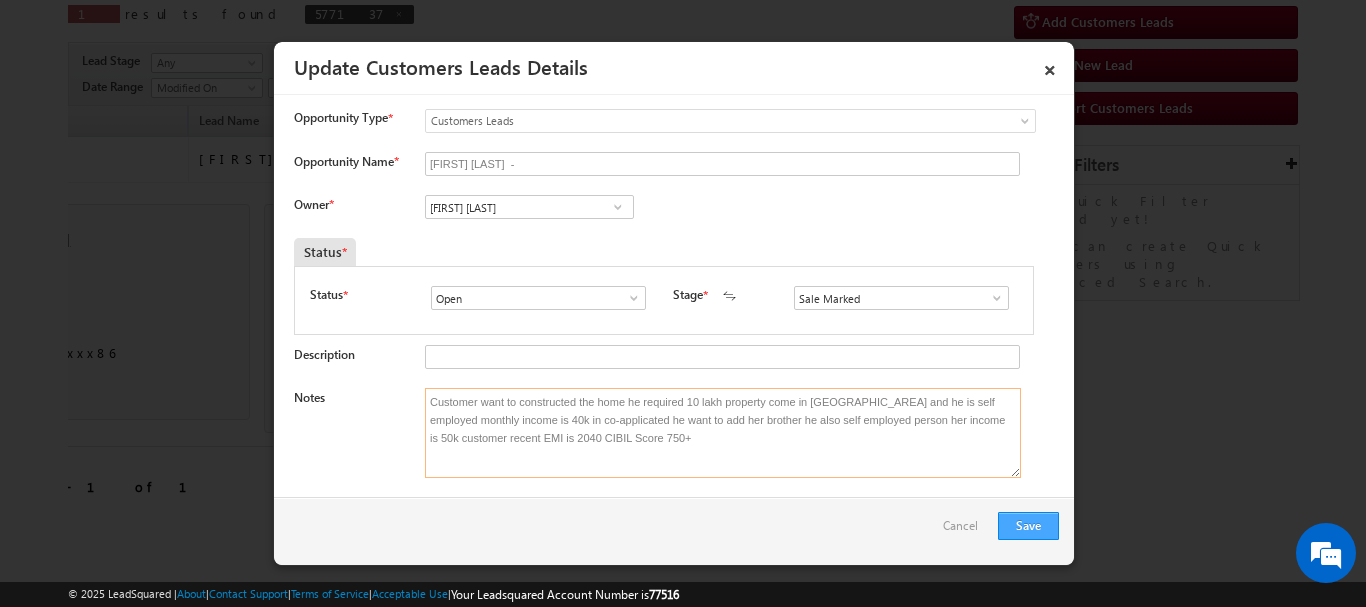 type on "Customer want to constructed the home he required 10 lakh property come in [GEOGRAPHIC_AREA] and he is self employed monthly income is 40k in co-applicated he want to add her brother he also self employed person her income is 50k customer recent EMI is 2040 CIBIL Score 750+" 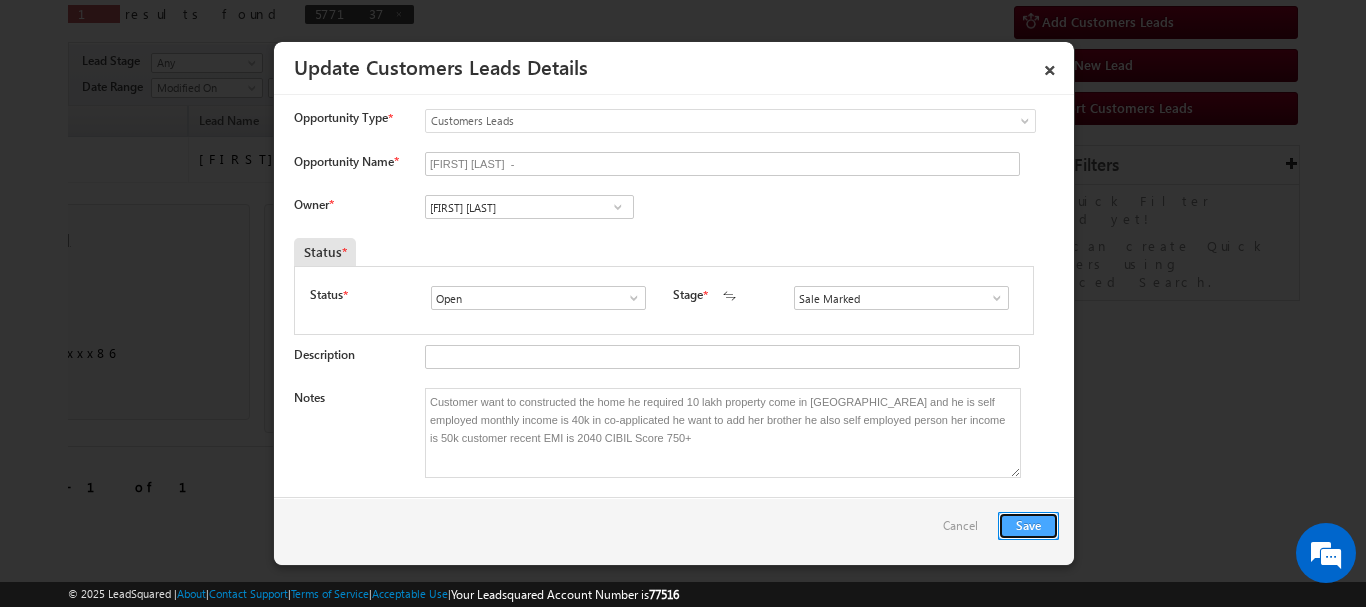 click on "Save" at bounding box center [1028, 526] 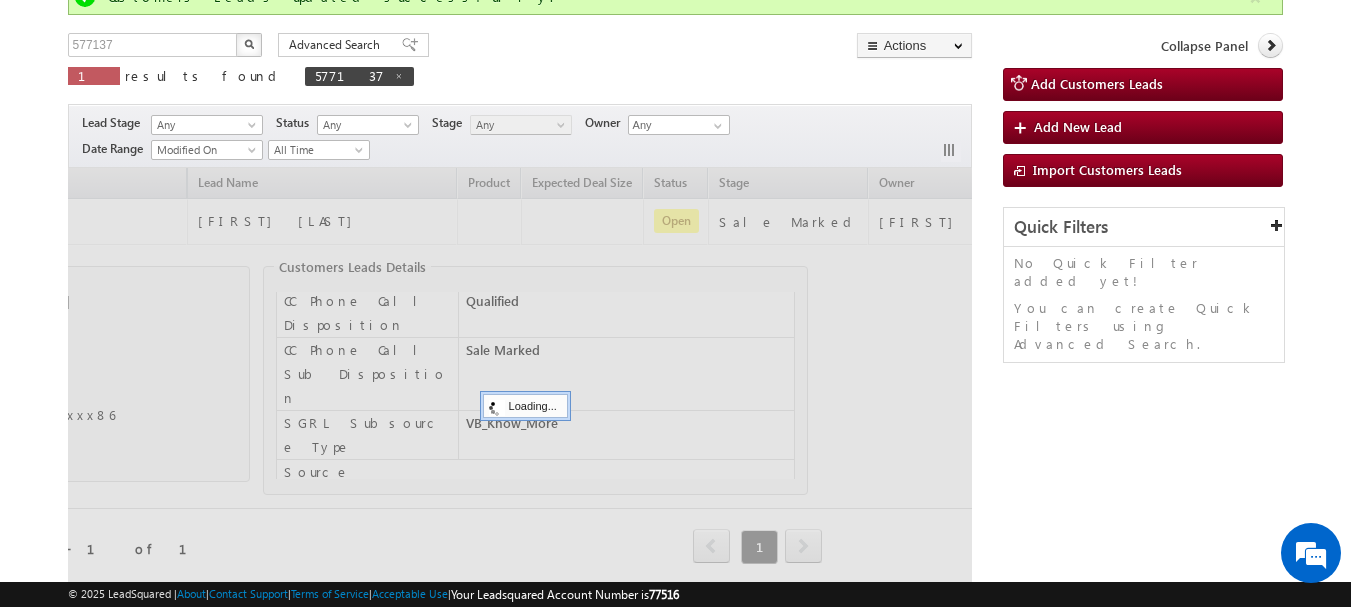 scroll, scrollTop: 0, scrollLeft: 0, axis: both 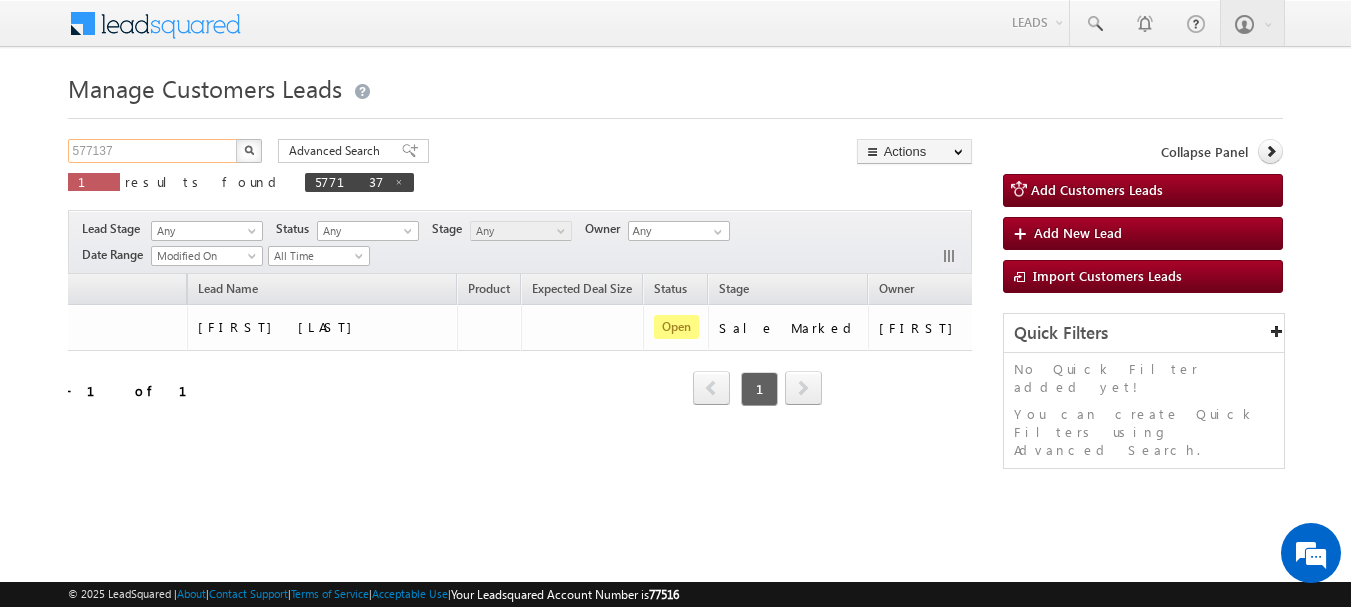 click on "577137" at bounding box center [153, 151] 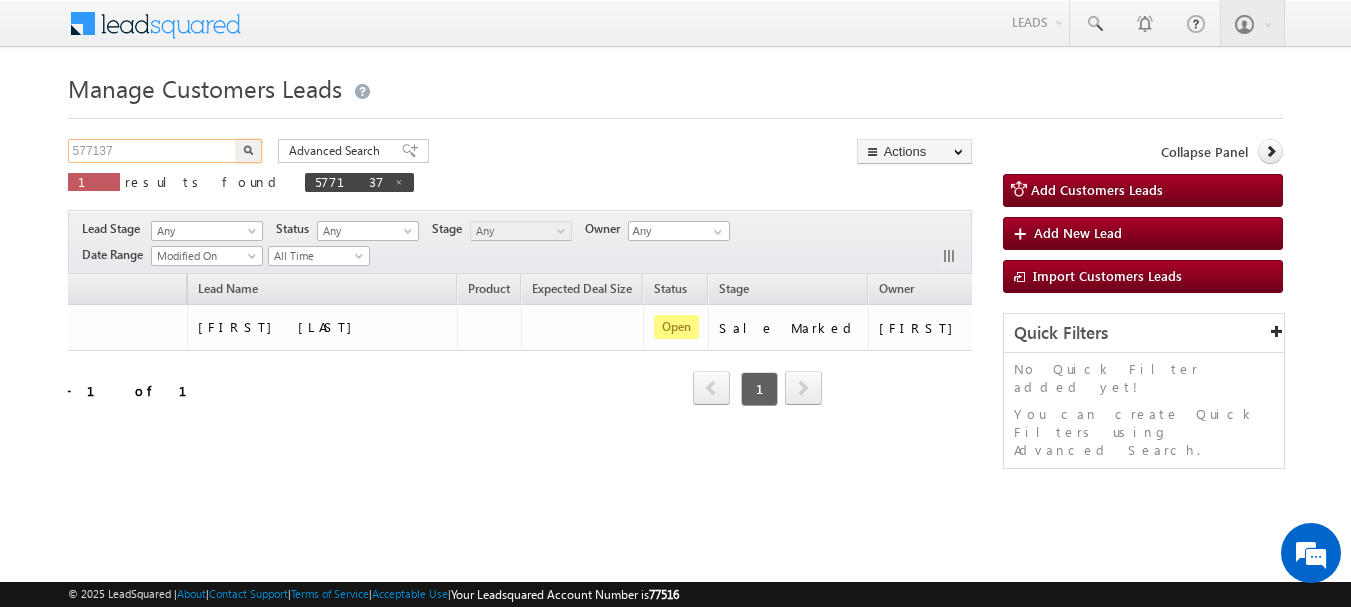 click on "577137" at bounding box center [153, 151] 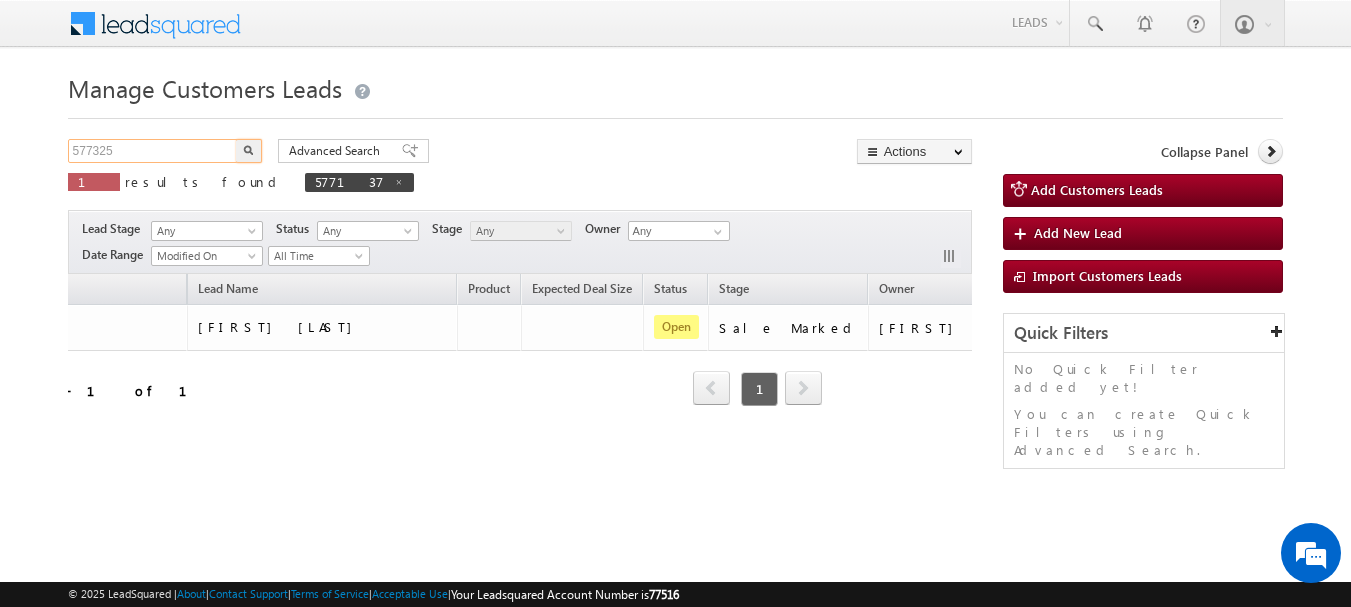 type on "577325" 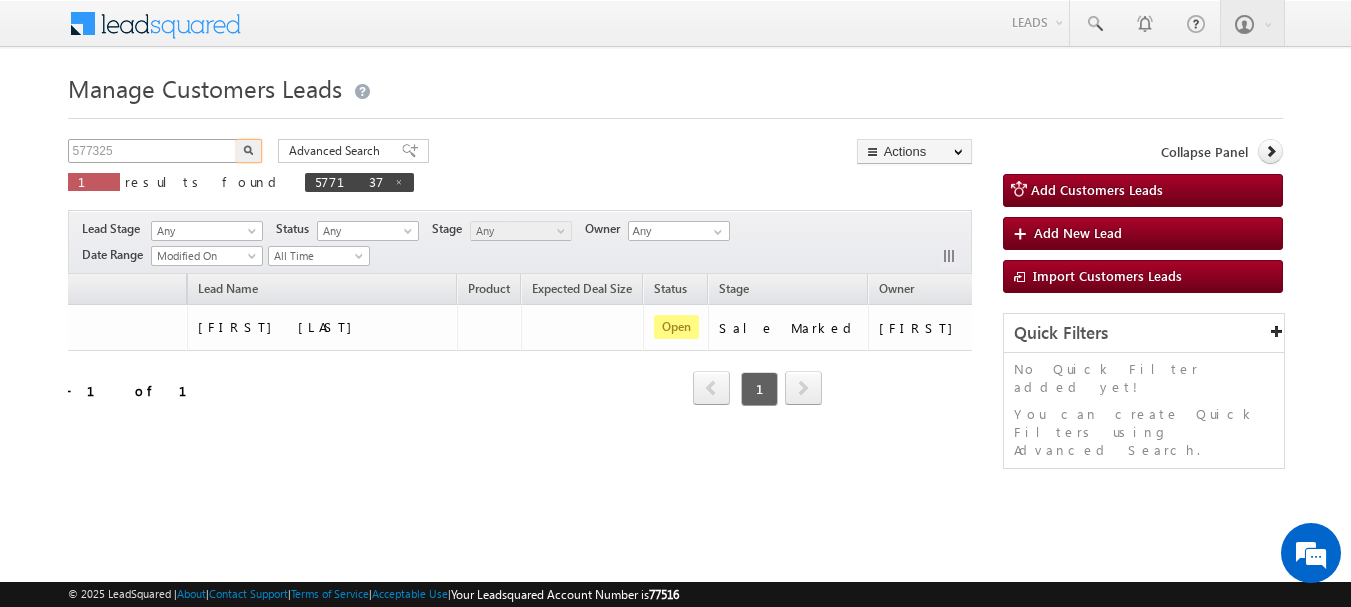 click at bounding box center [249, 151] 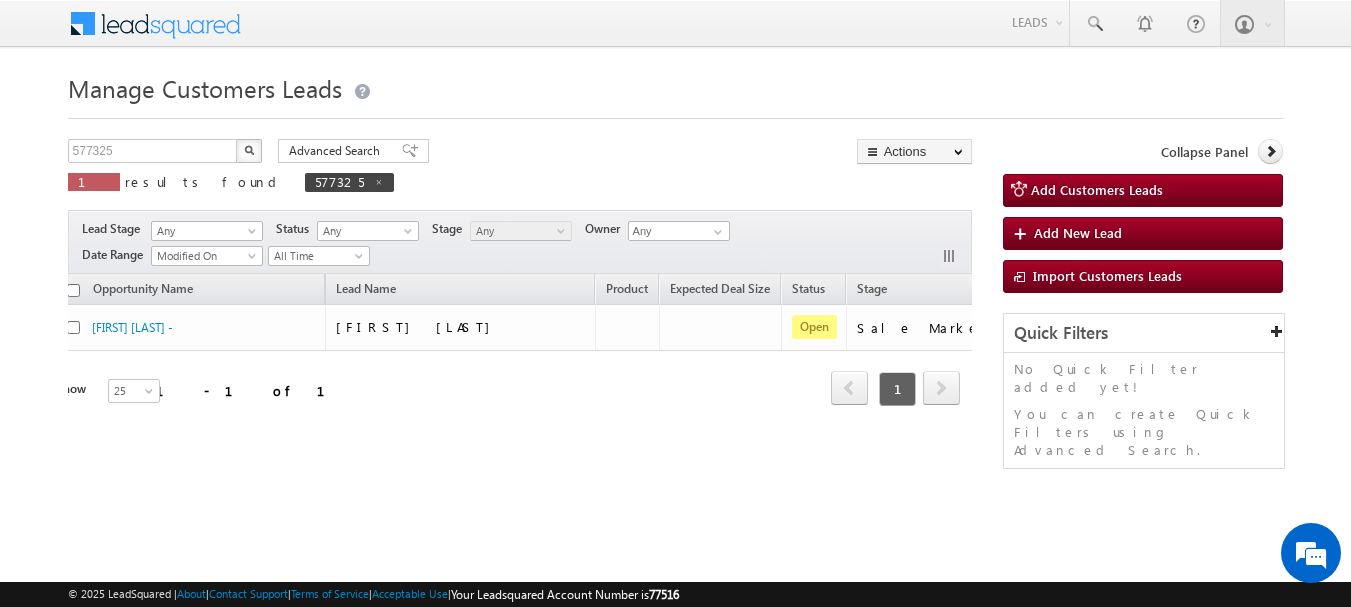 scroll, scrollTop: 0, scrollLeft: 0, axis: both 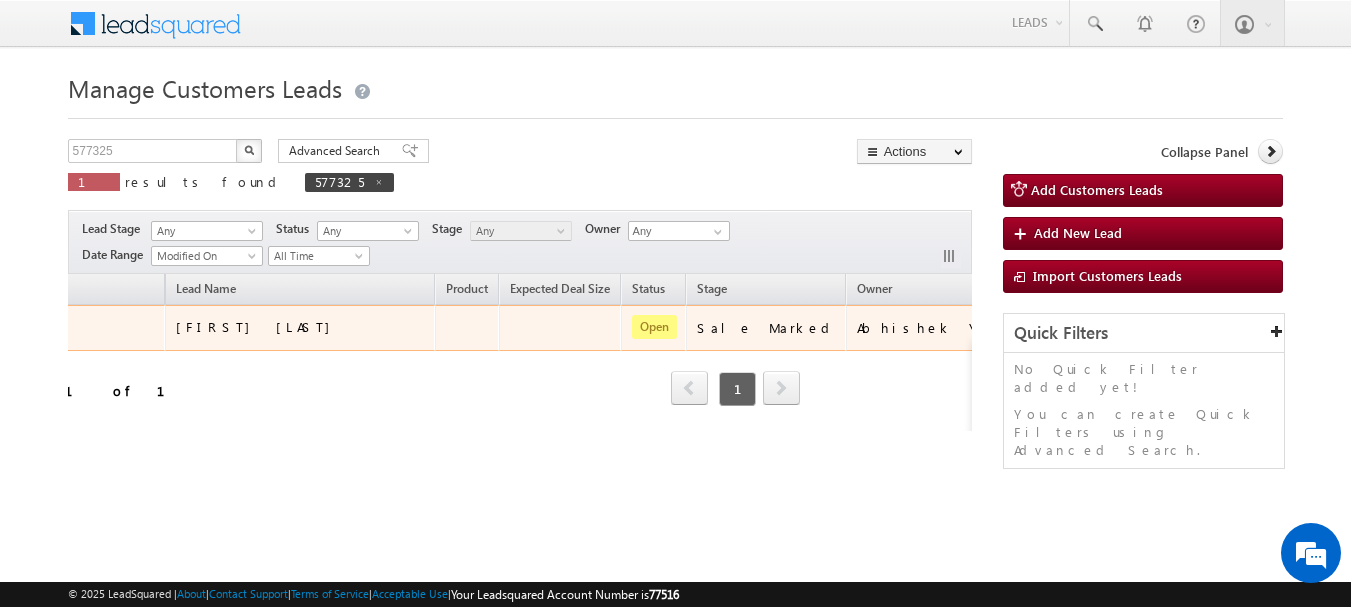 click at bounding box center [1065, 327] 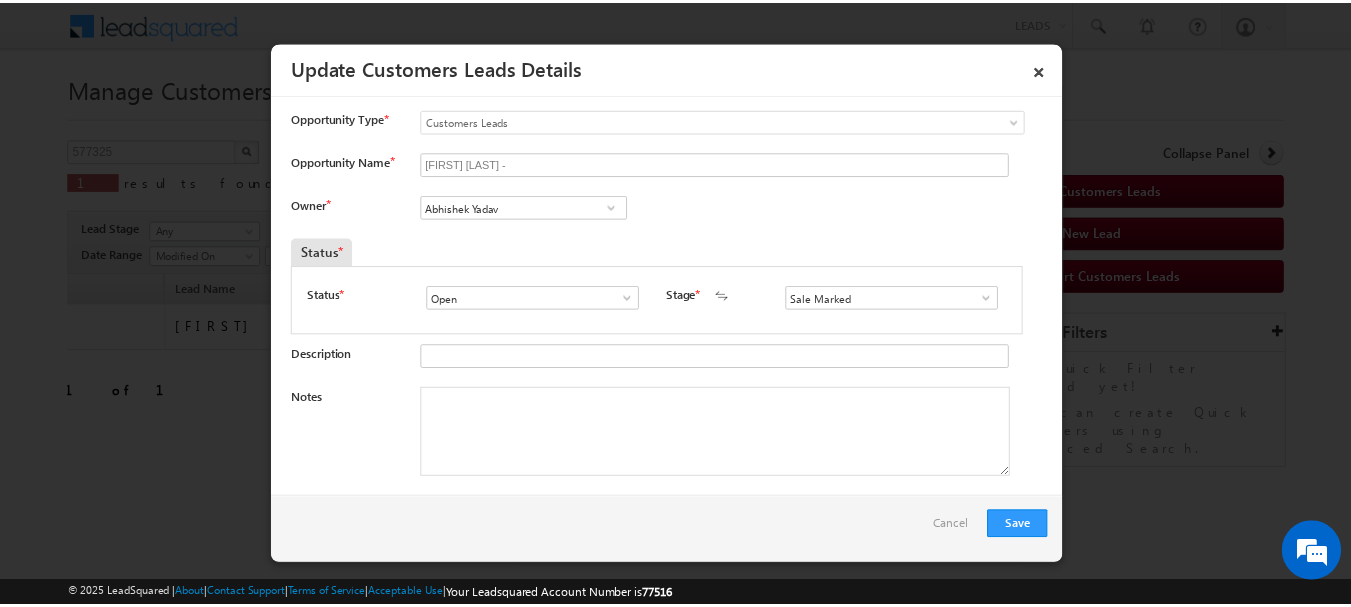 scroll, scrollTop: 0, scrollLeft: 163, axis: horizontal 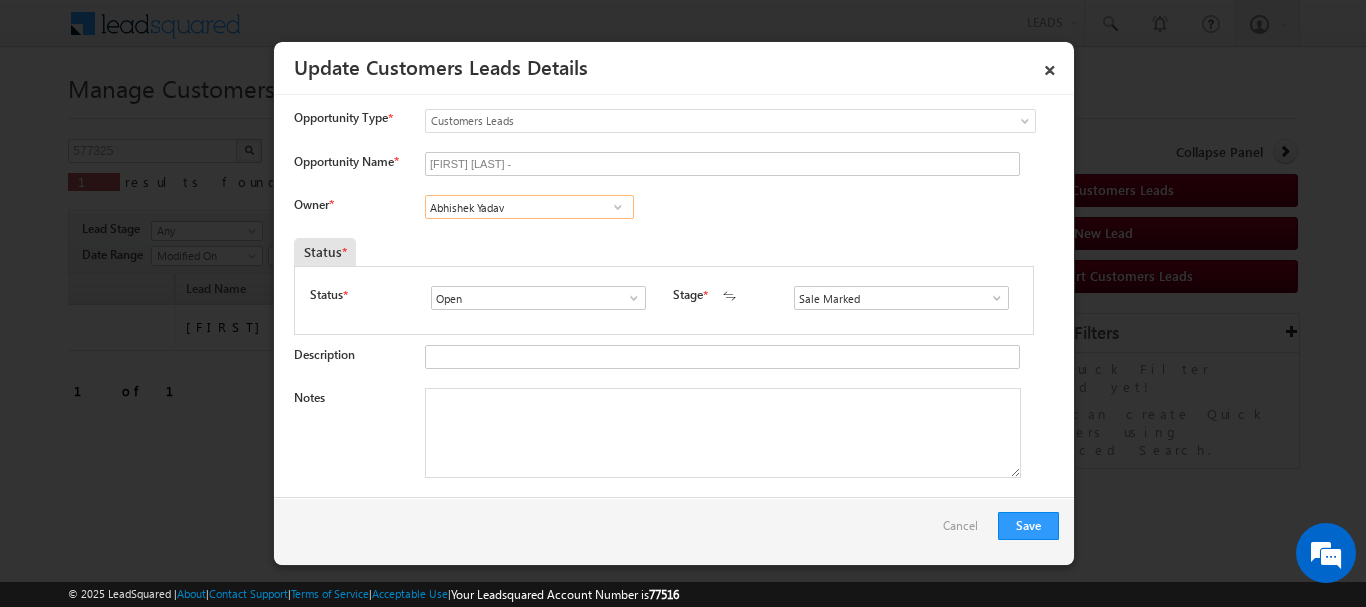 click on "Abhishek Yadav" at bounding box center [529, 207] 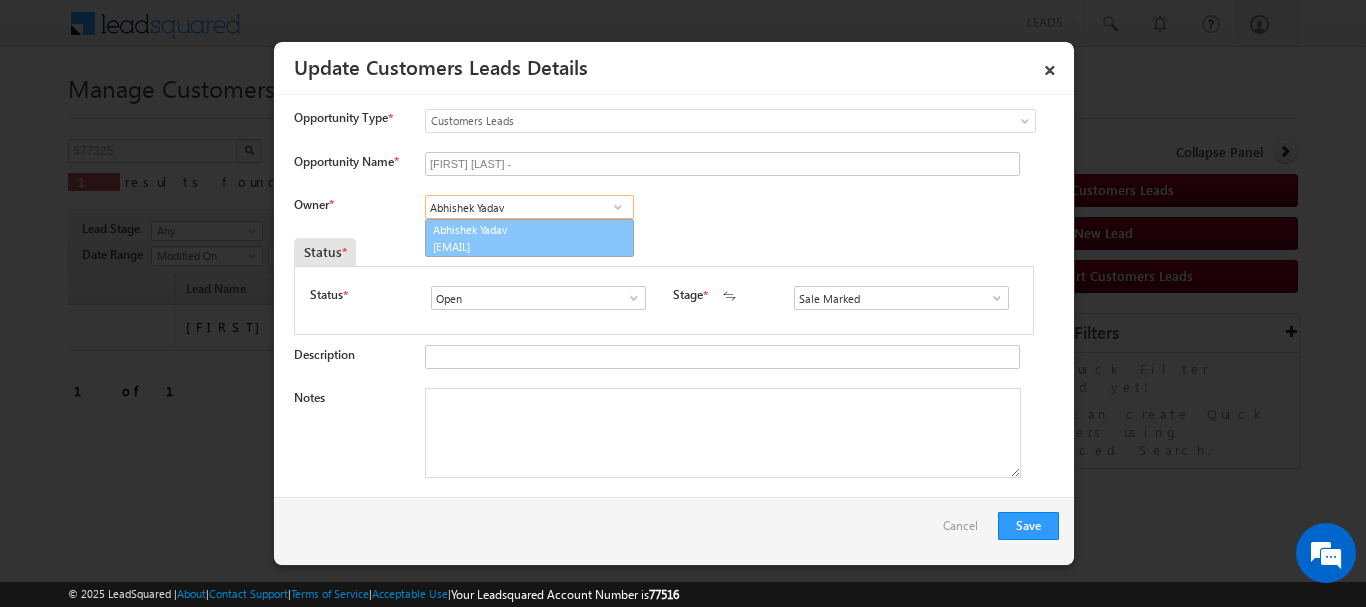 click on "[EMAIL]" at bounding box center (523, 246) 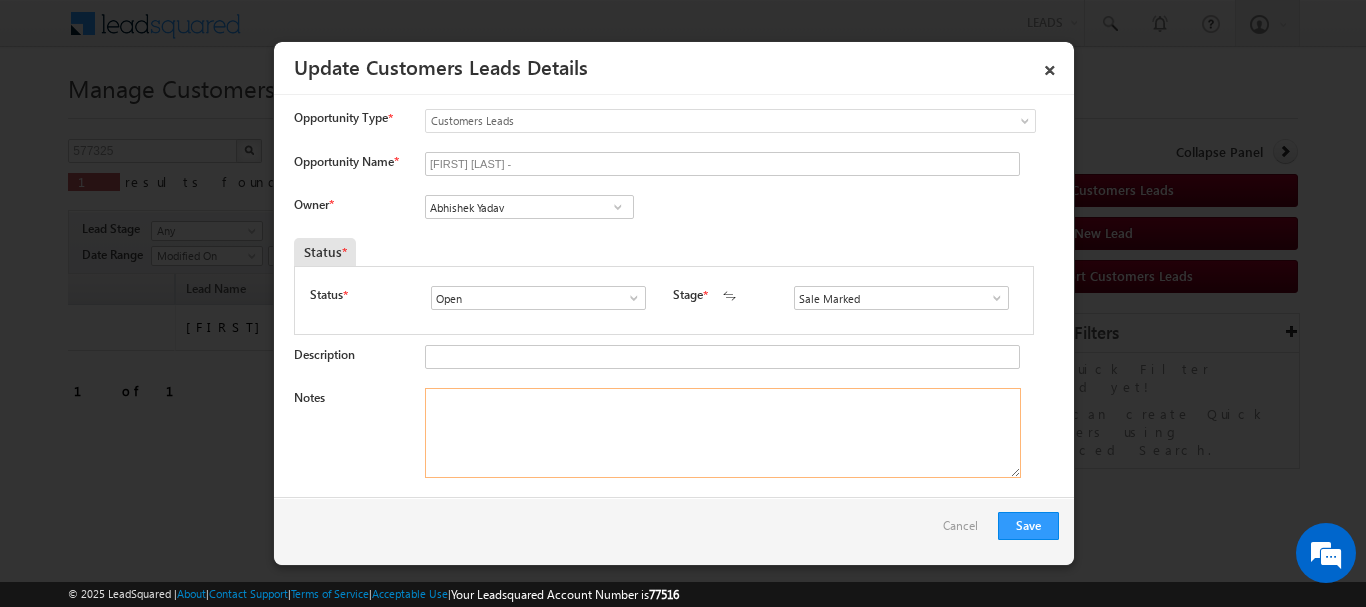 click on "Notes" at bounding box center [723, 433] 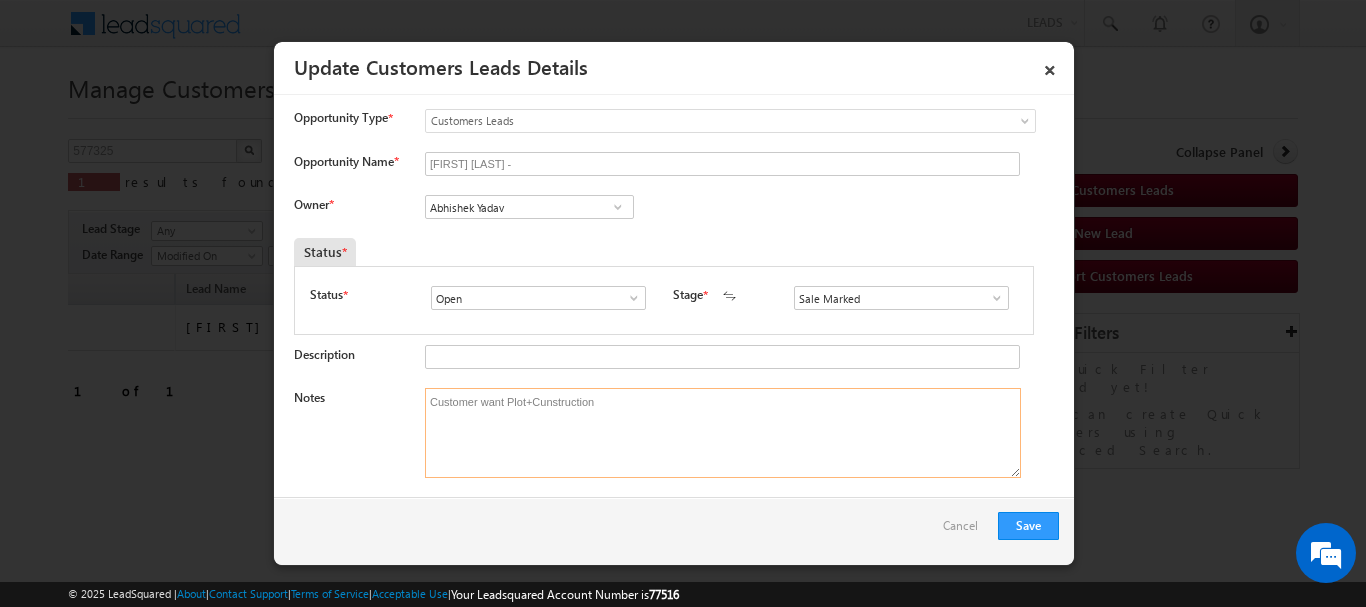 drag, startPoint x: 583, startPoint y: 412, endPoint x: 565, endPoint y: 425, distance: 22.203604 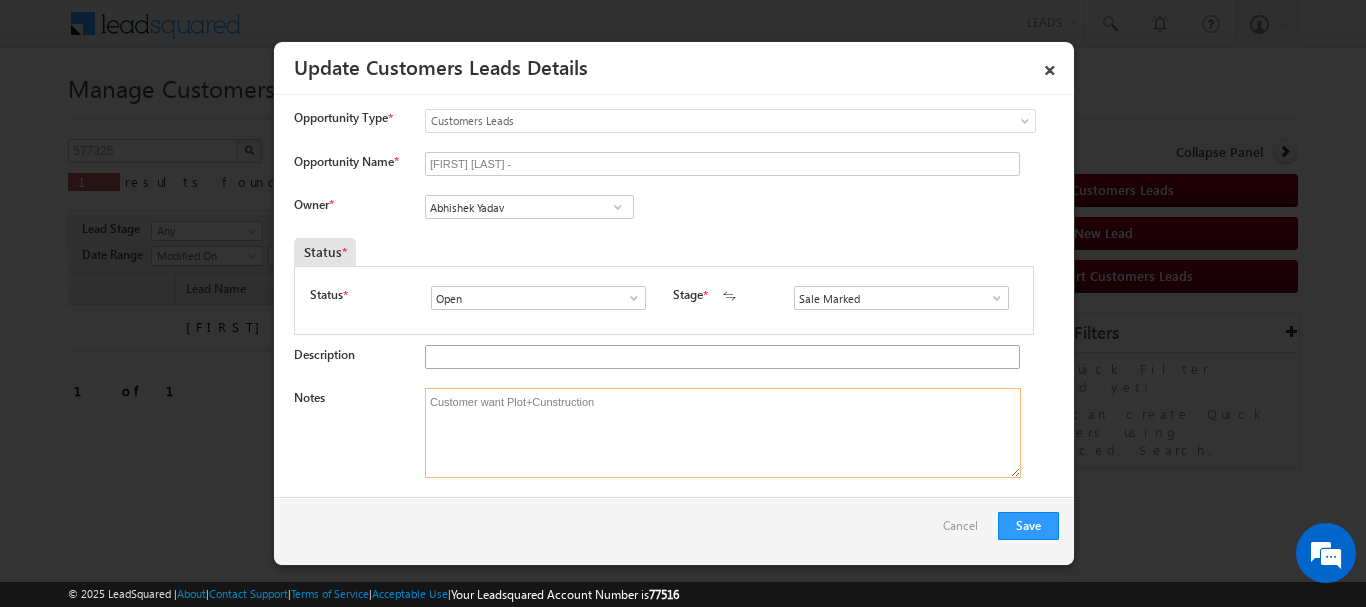 paste on "+ Co" 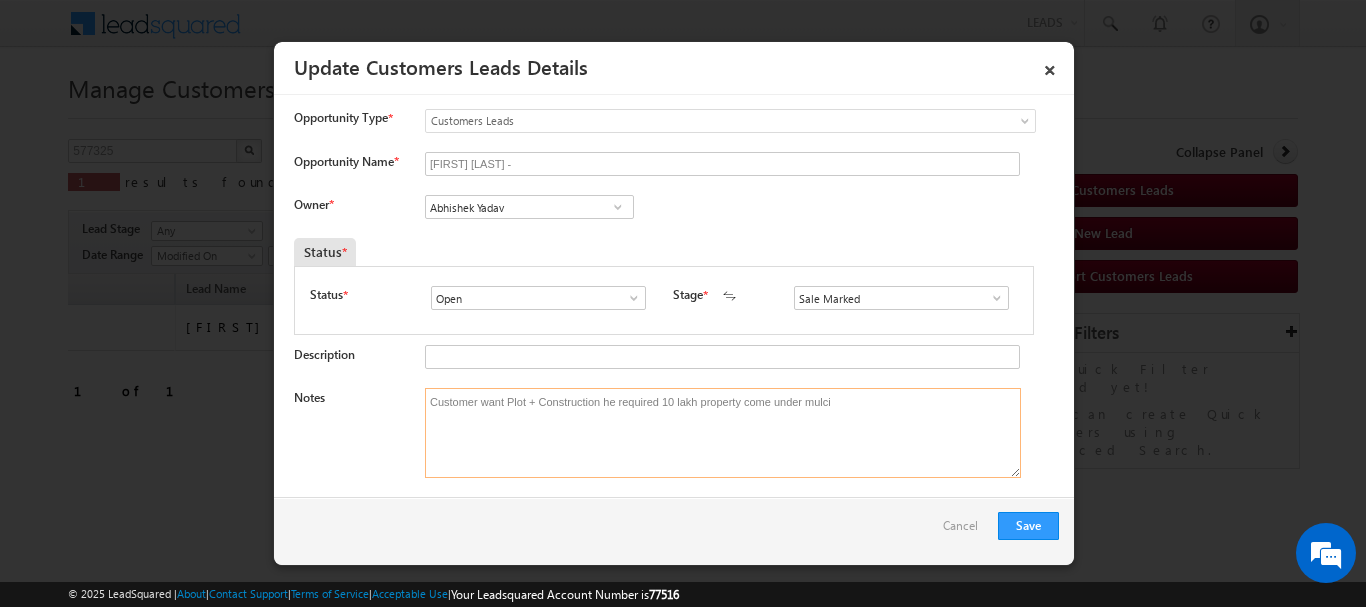 drag, startPoint x: 803, startPoint y: 406, endPoint x: 885, endPoint y: 409, distance: 82.05486 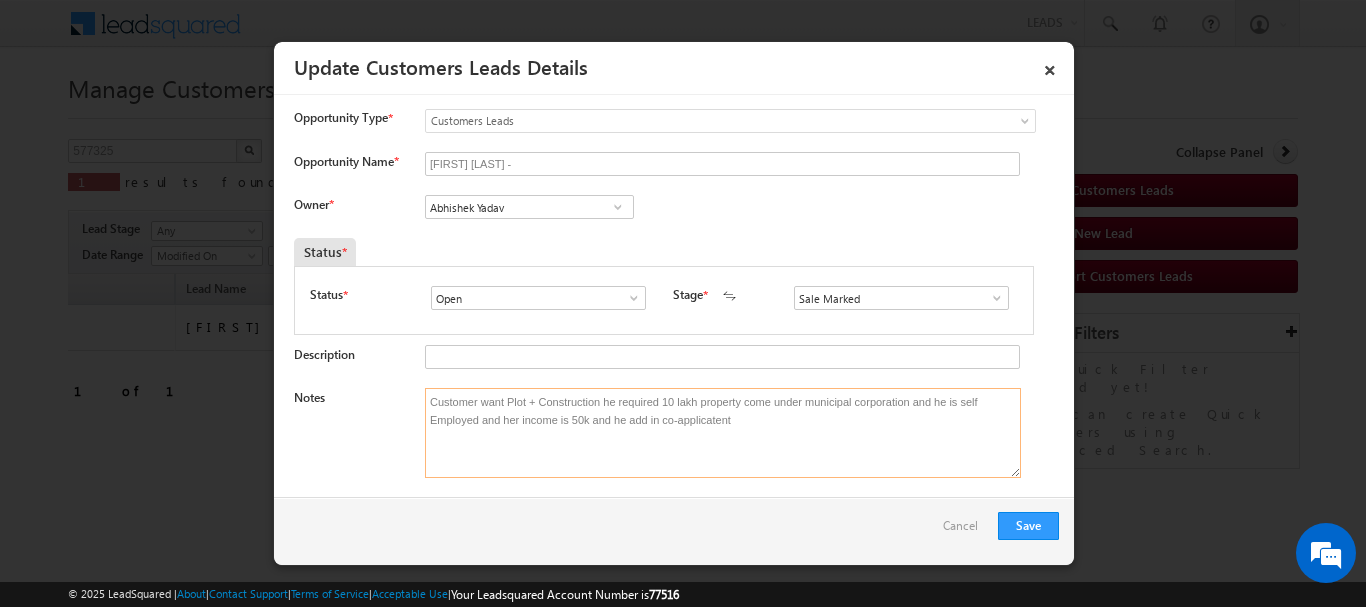drag, startPoint x: 699, startPoint y: 419, endPoint x: 727, endPoint y: 433, distance: 31.304953 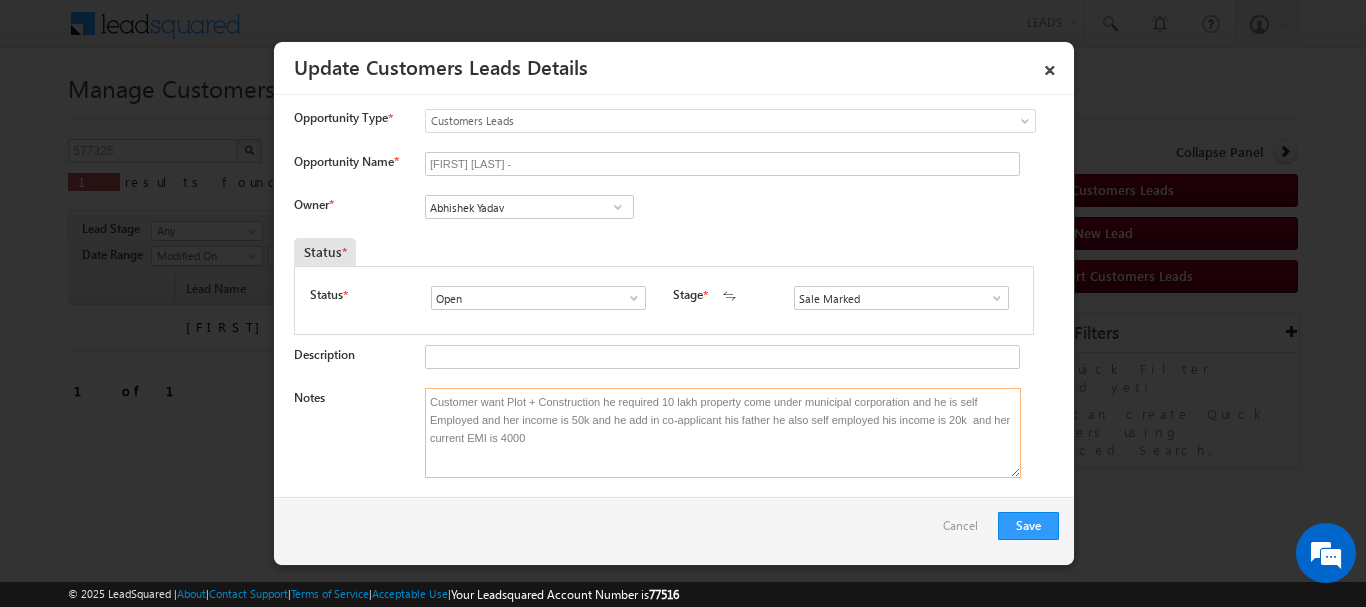click on "Customer want Plot + Construction he required 10 lakh property come under municipal corporation and he is self Employed and her income is 50k and he add in co-applicant his father he also self employed his income is 20k  and her current EMI is 4000" at bounding box center [723, 433] 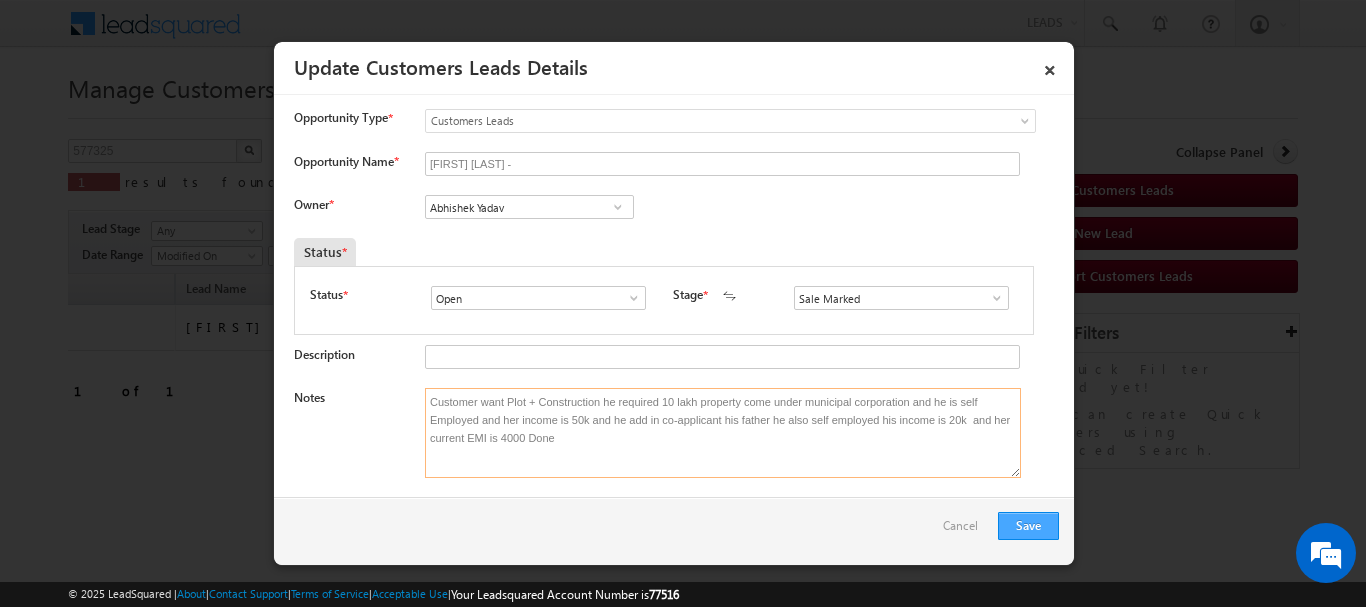 type on "Customer want Plot + Construction he required 10 lakh property come under municipal corporation and he is self Employed and her income is 50k and he add in co-applicant his father he also self employed his income is 20k  and her current EMI is 4000 Done" 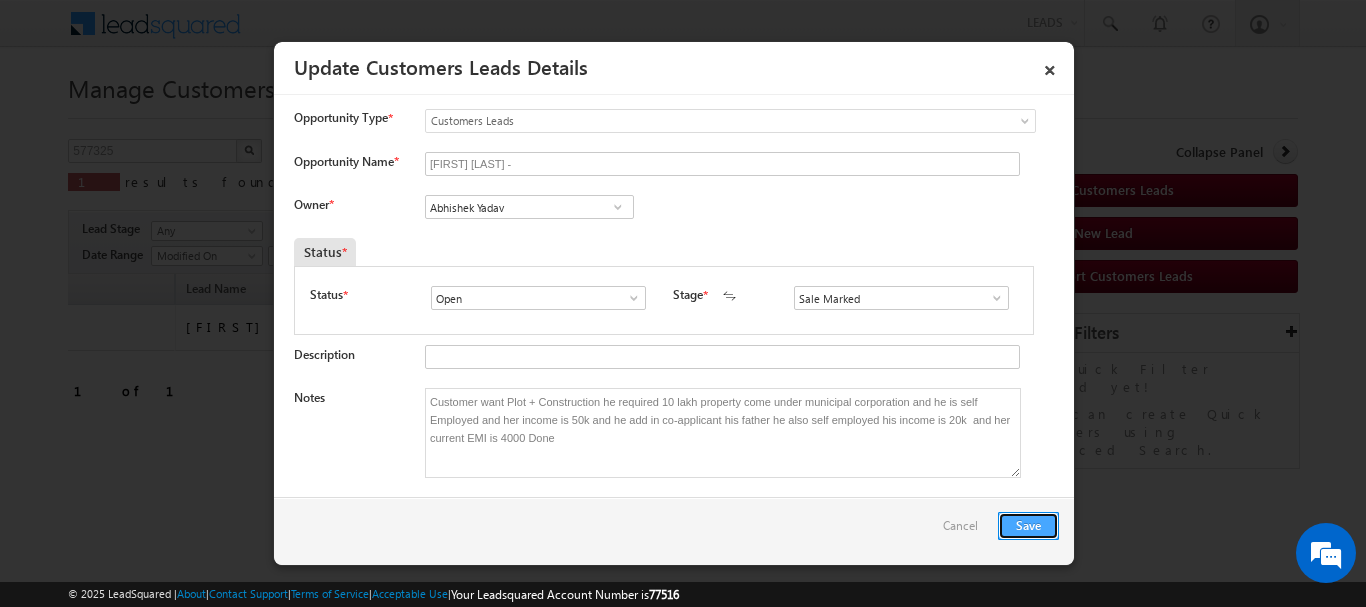 click on "Save" at bounding box center (1028, 526) 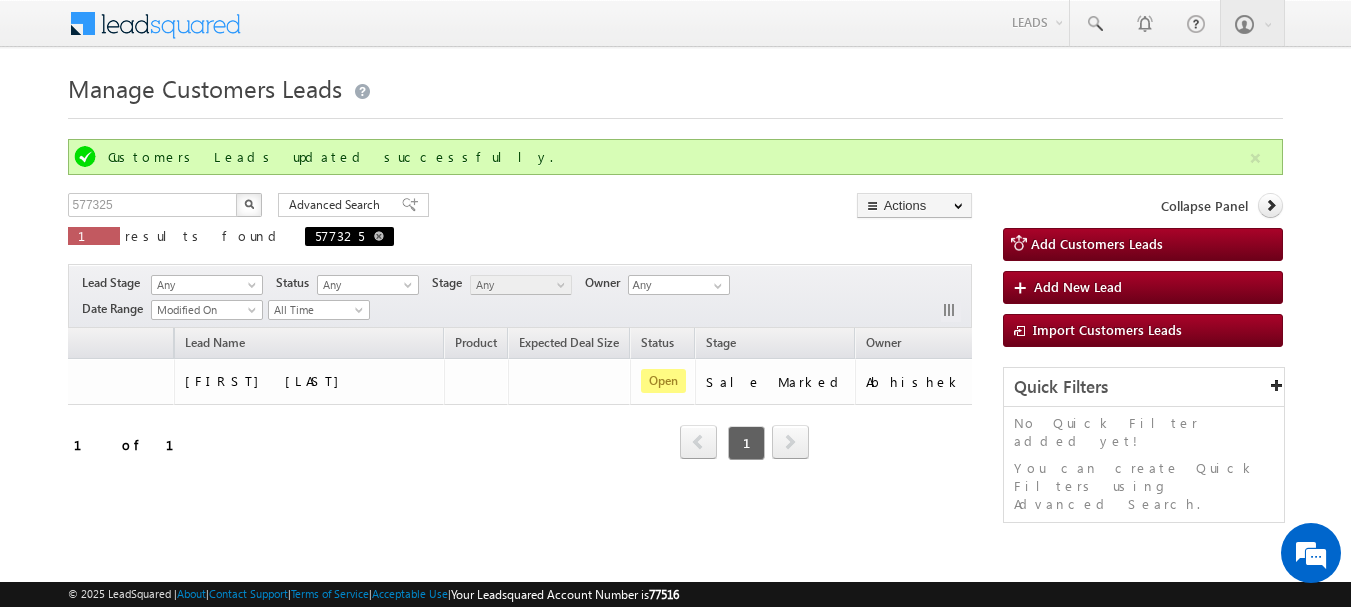 click at bounding box center (379, 236) 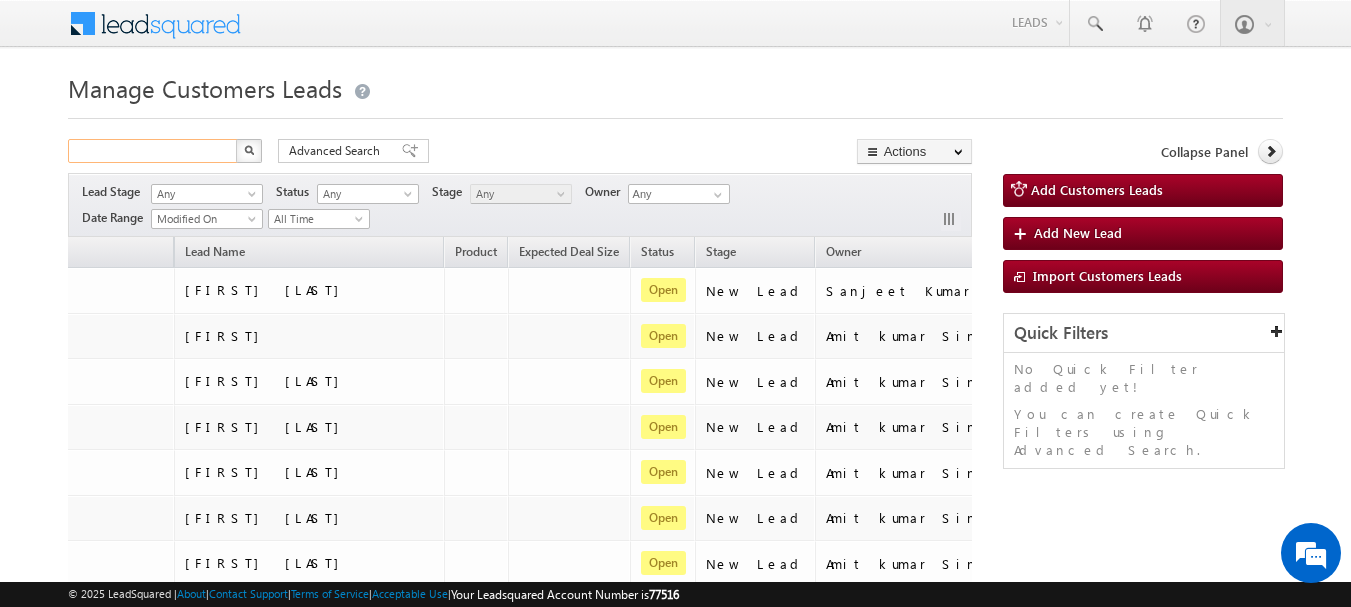 click at bounding box center (153, 151) 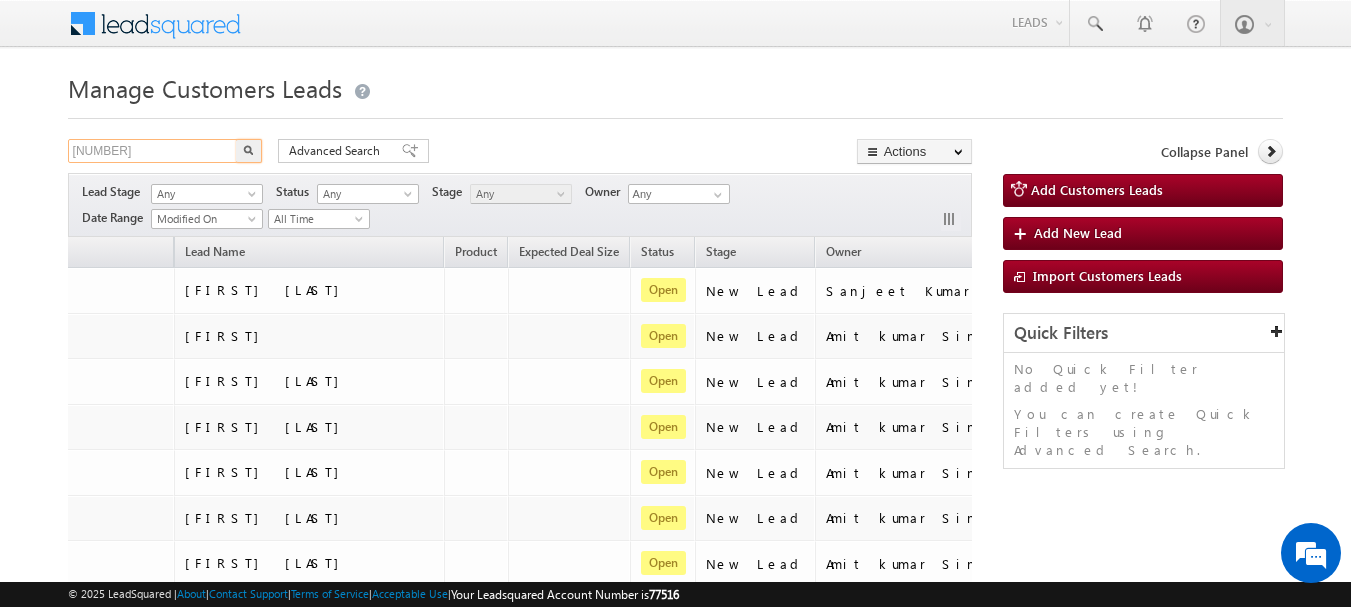 type on "[NUMBER]" 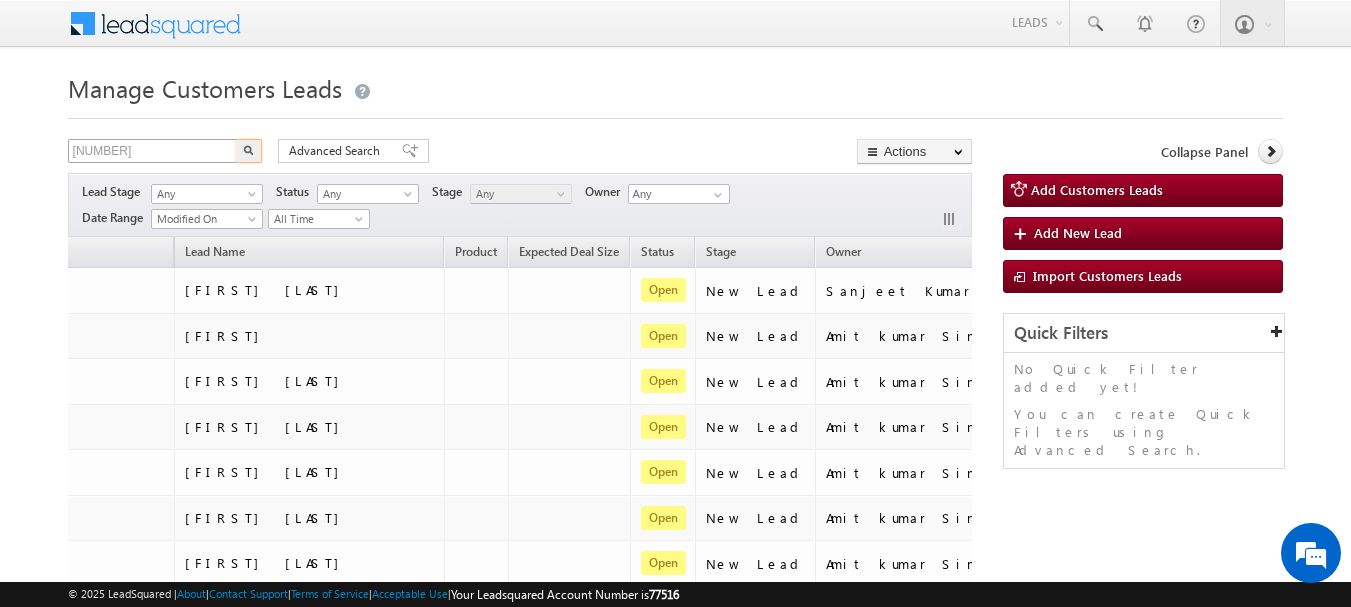 click at bounding box center (249, 151) 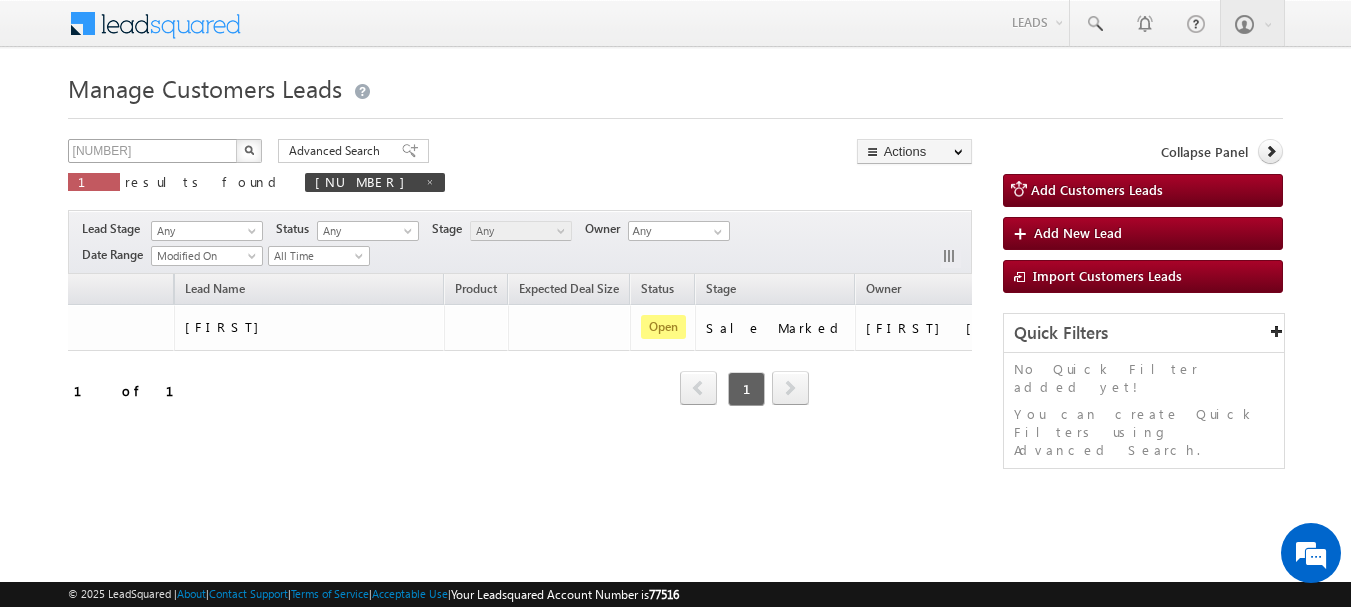 scroll, scrollTop: 0, scrollLeft: 153, axis: horizontal 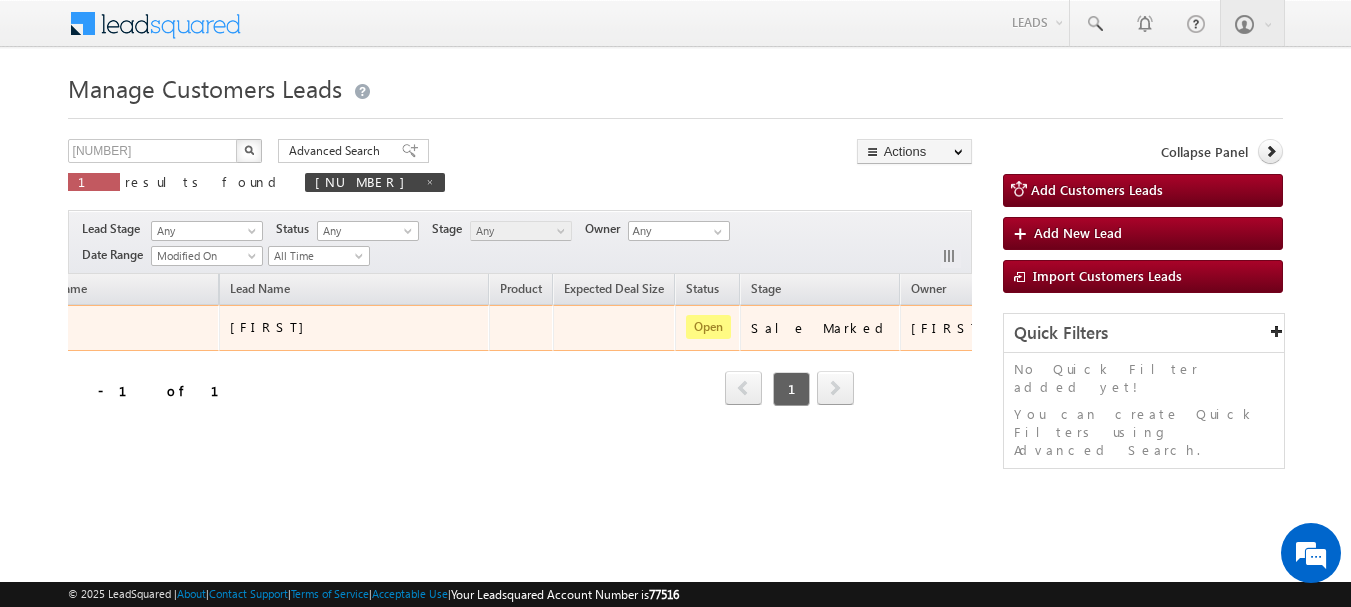 click at bounding box center (1111, 327) 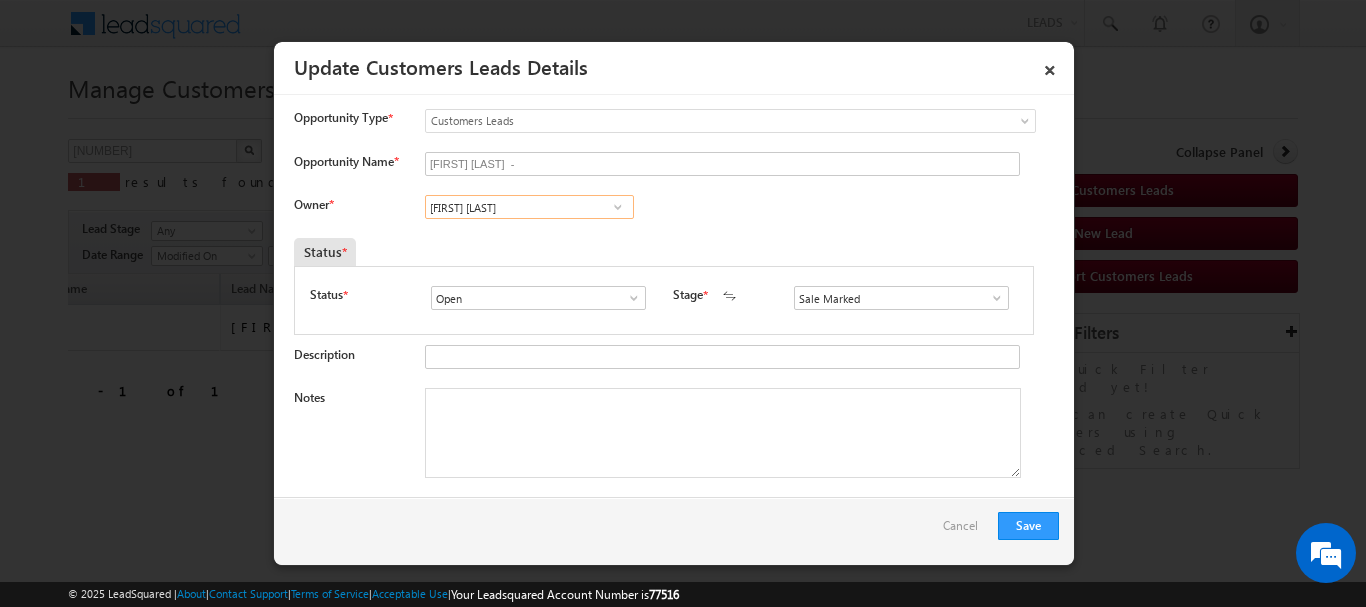 click on "[FIRST] [LAST]" at bounding box center [529, 207] 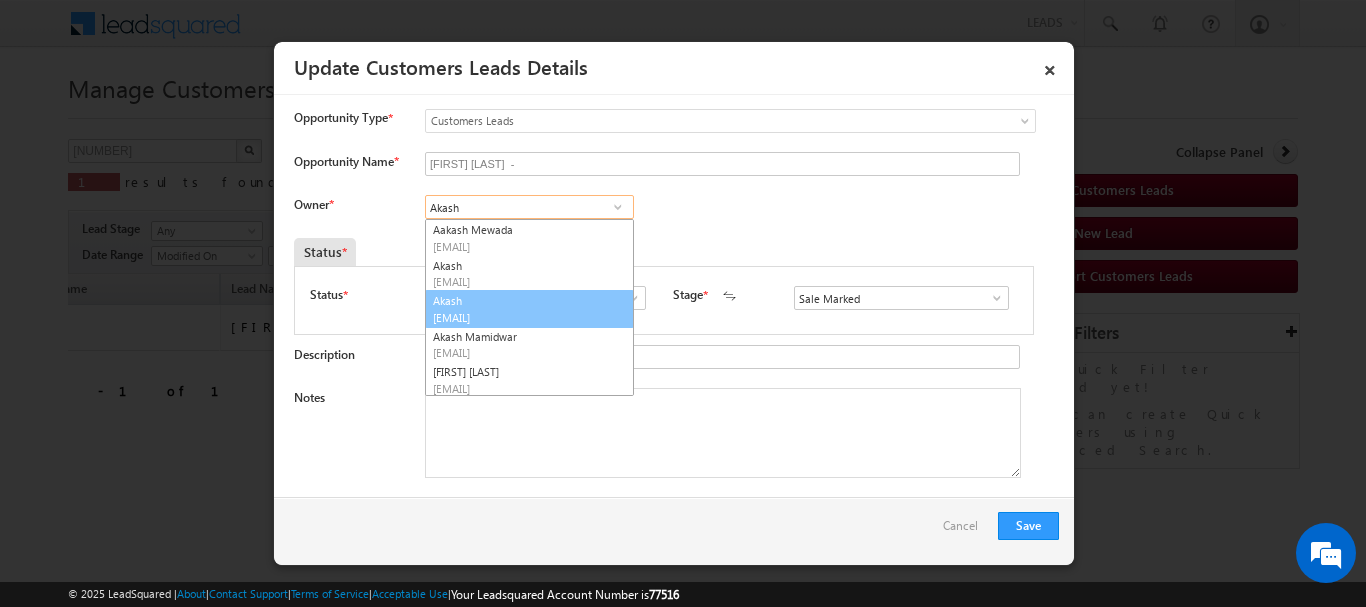 click on "[EMAIL]" at bounding box center [523, 317] 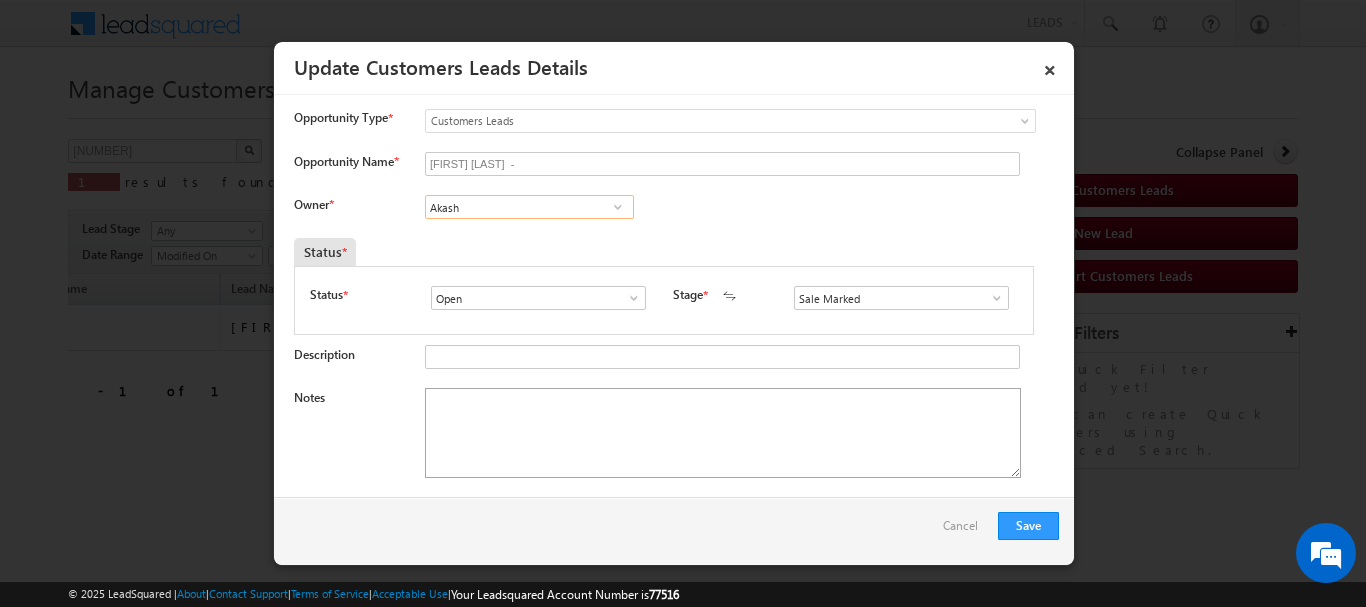 type on "Akash" 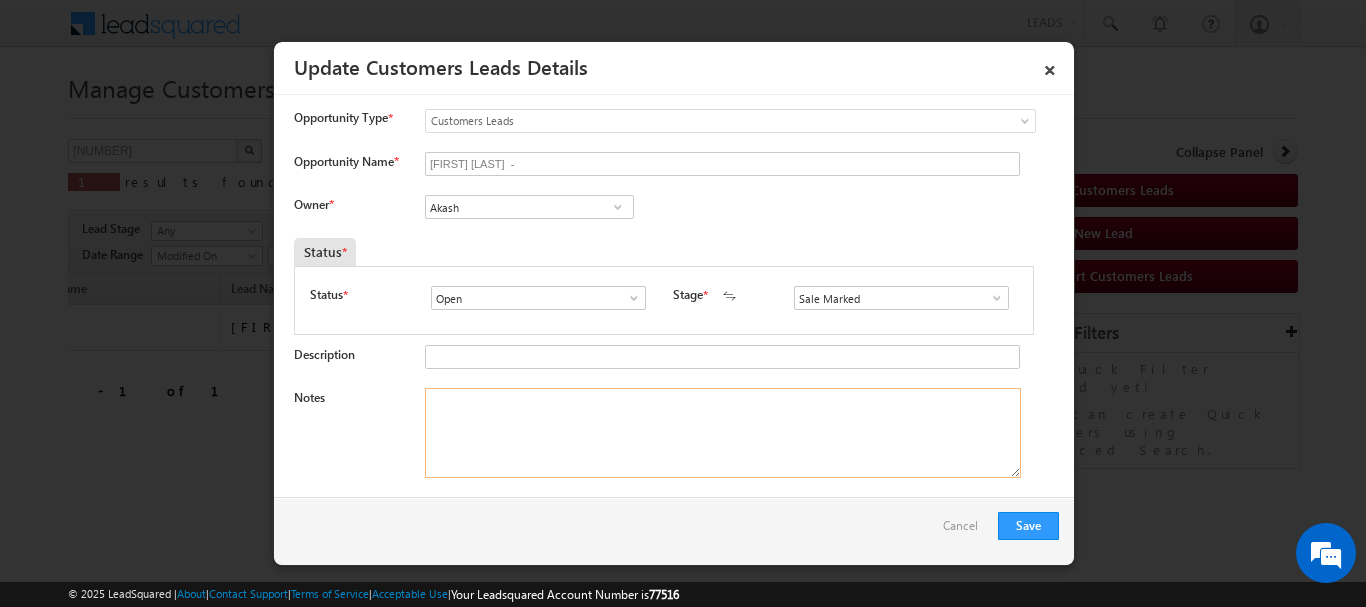 click on "Notes" at bounding box center [723, 433] 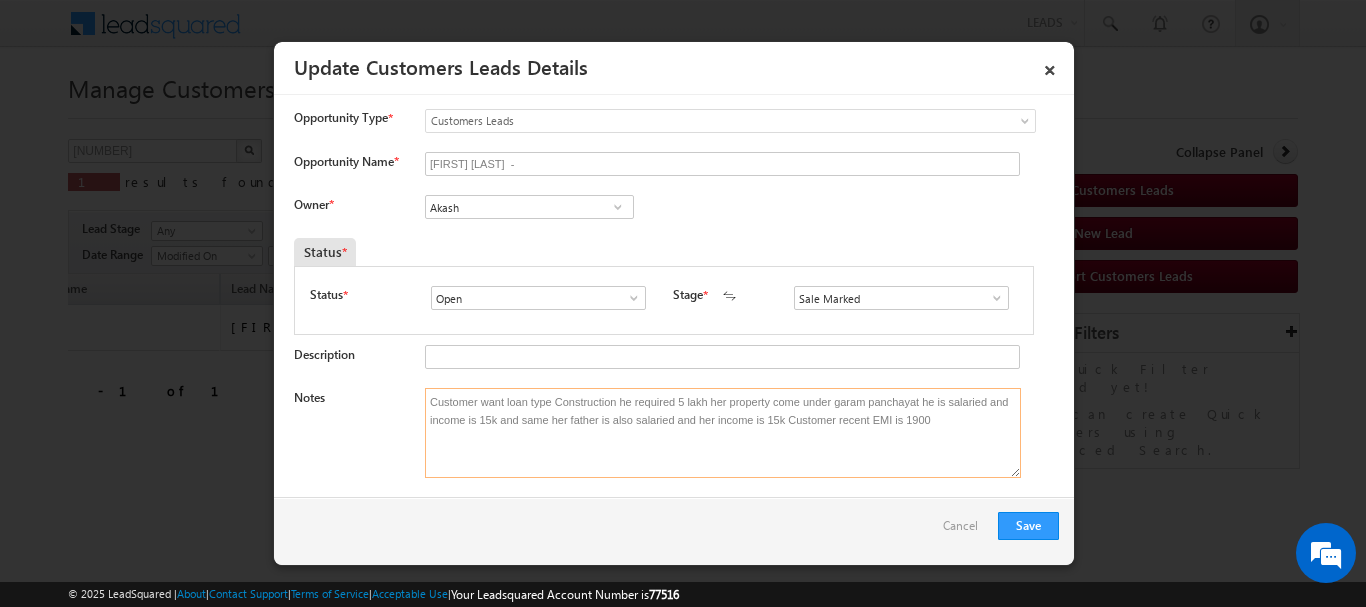click on "Customer want loan type Construction he required 5 lakh her property come under garam panchayat he is salaried and income is 15k and same her father is also salaried and her income is 15k Customer recent EMI is 1900" at bounding box center [723, 433] 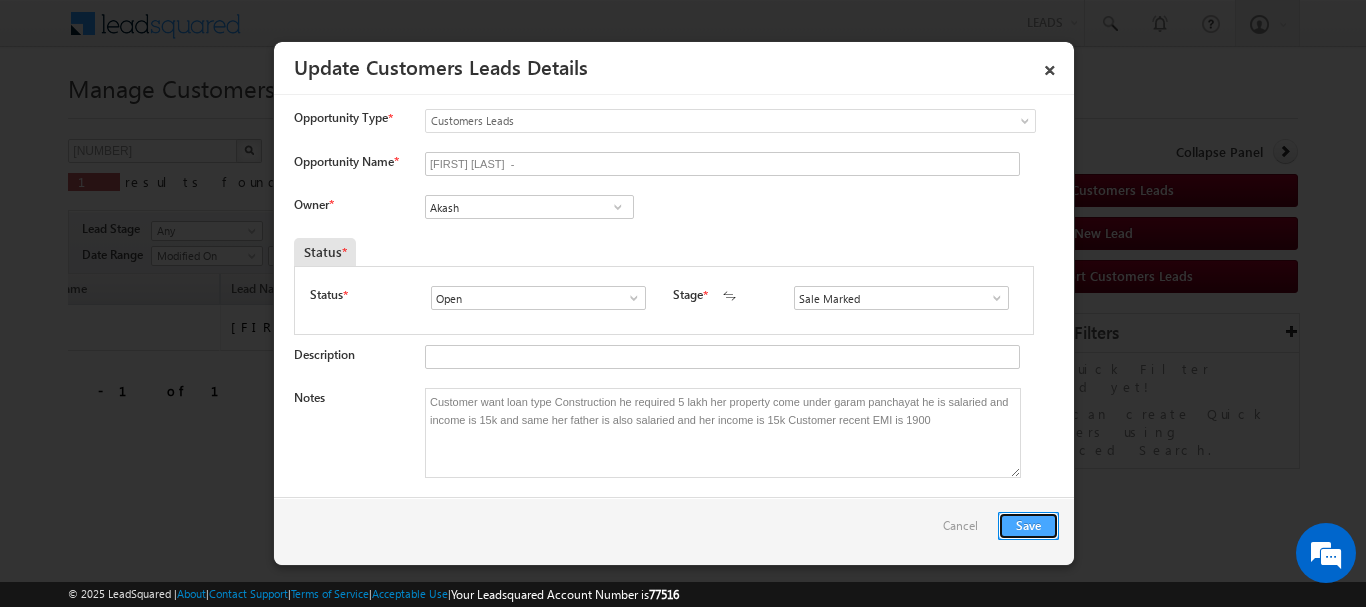click on "Save" at bounding box center [1028, 526] 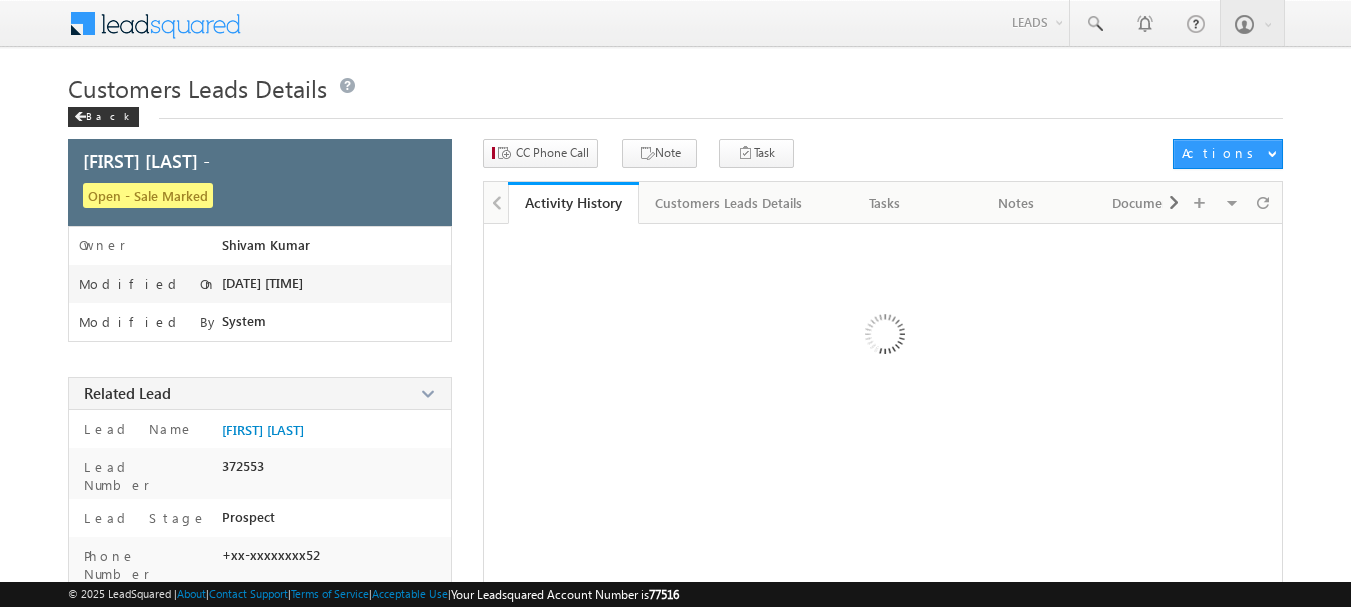 scroll, scrollTop: 0, scrollLeft: 0, axis: both 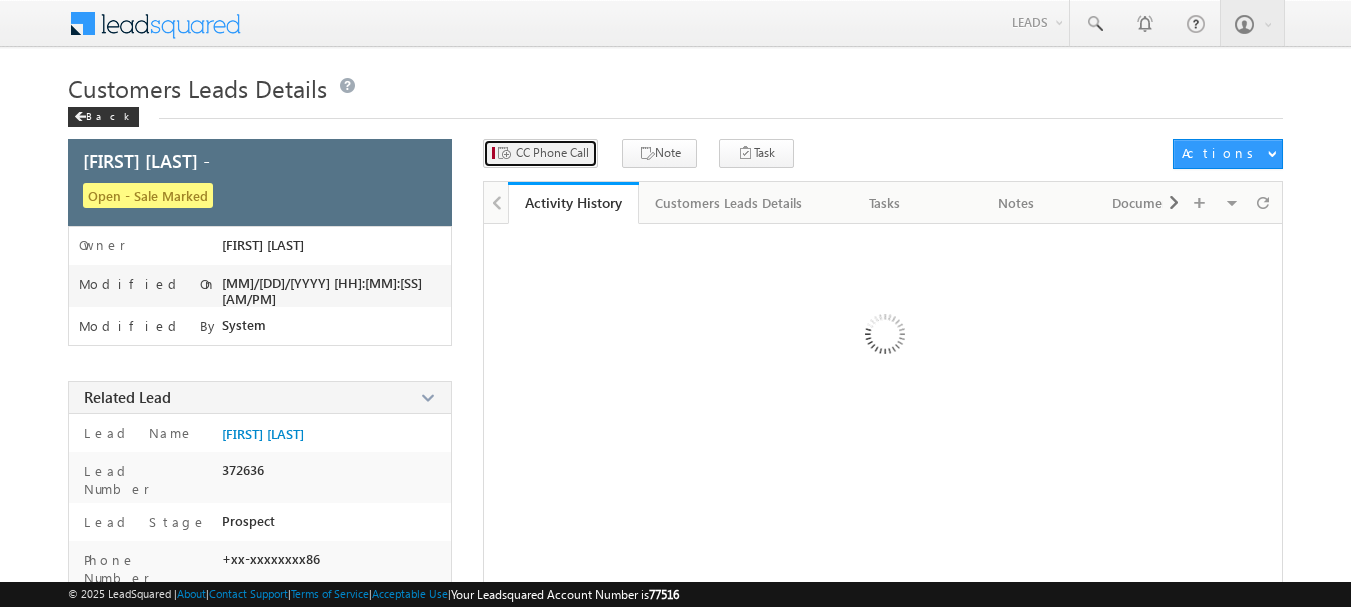click on "CC Phone Call" at bounding box center (552, 153) 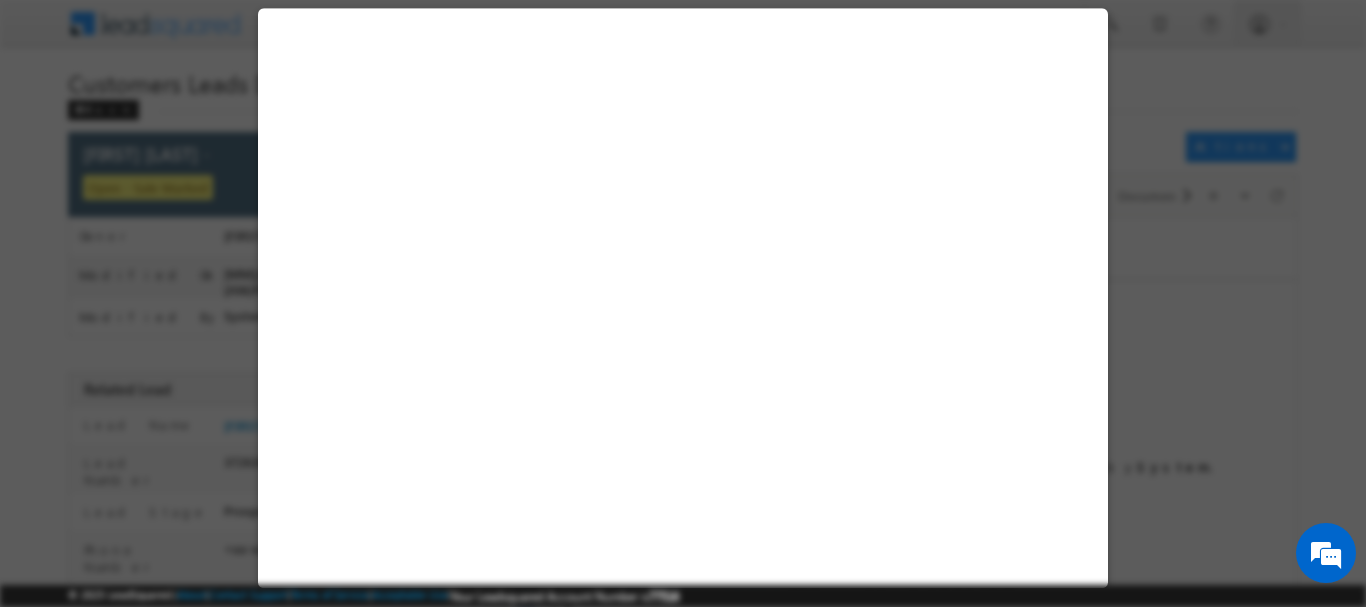 select on "Saharanpur" 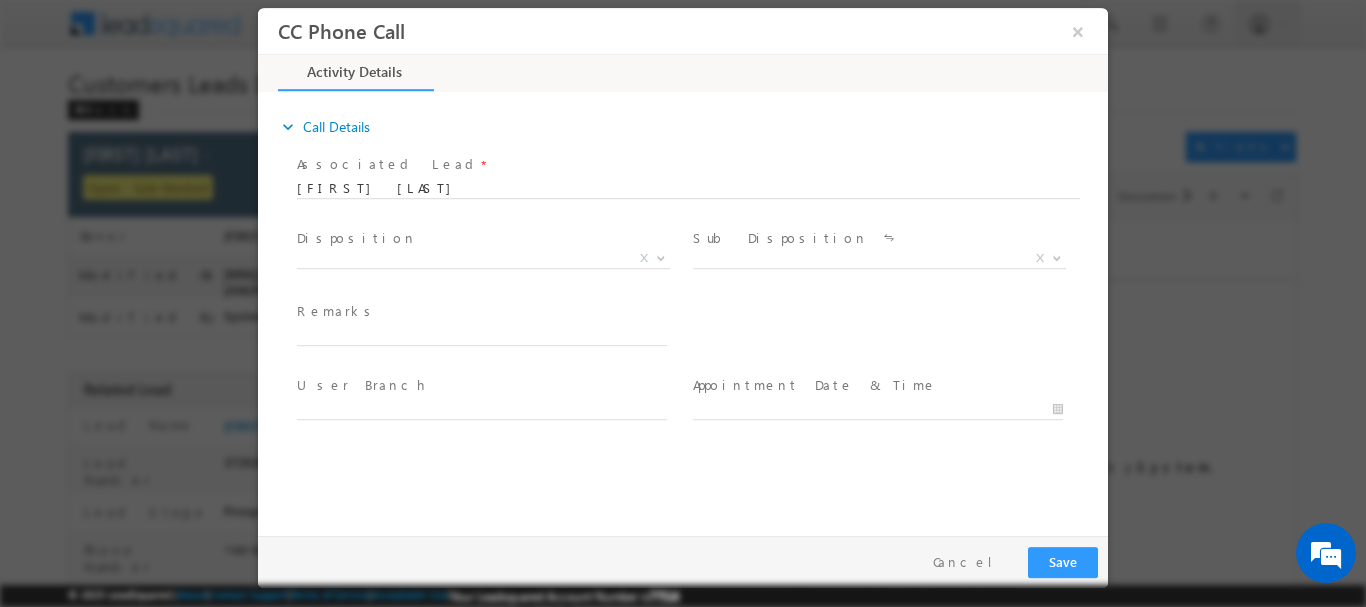 scroll, scrollTop: 0, scrollLeft: 0, axis: both 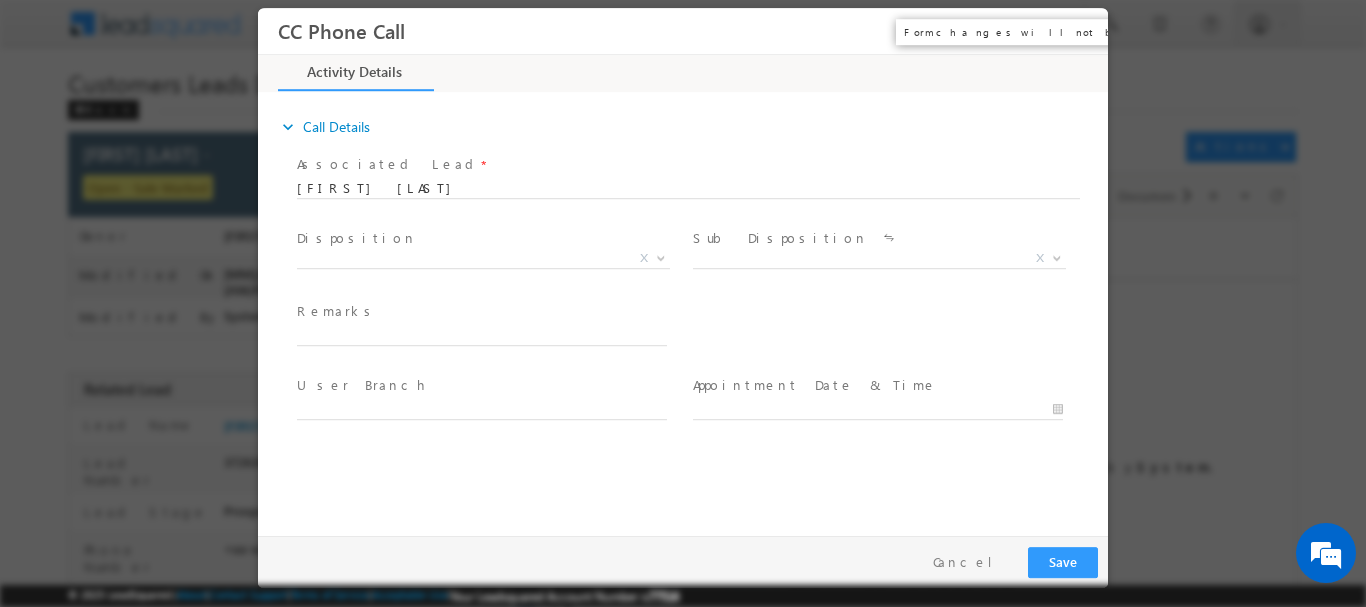 click on "×" at bounding box center [1078, 30] 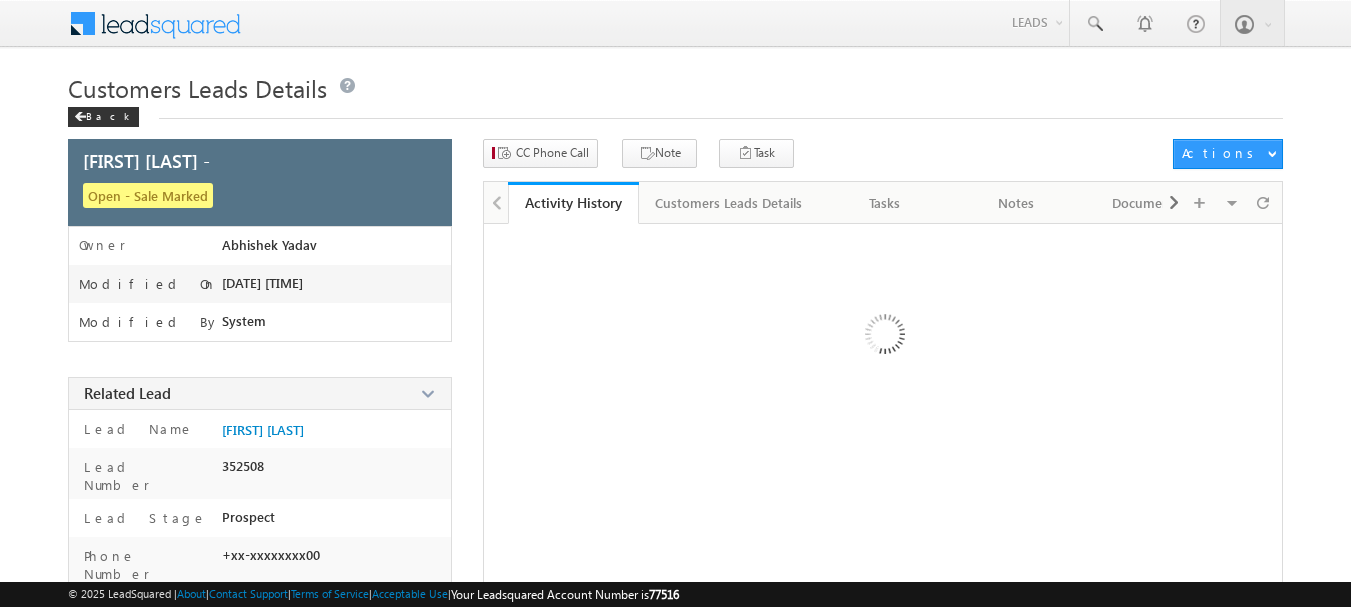 scroll, scrollTop: 0, scrollLeft: 0, axis: both 